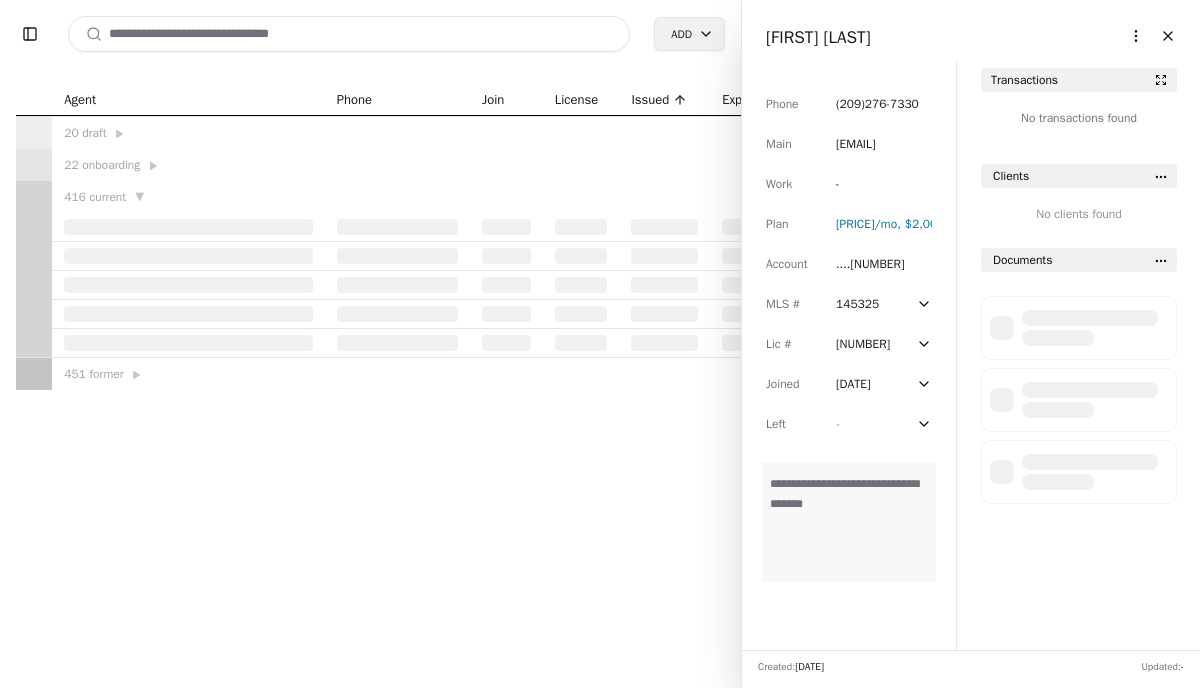 scroll, scrollTop: 0, scrollLeft: 0, axis: both 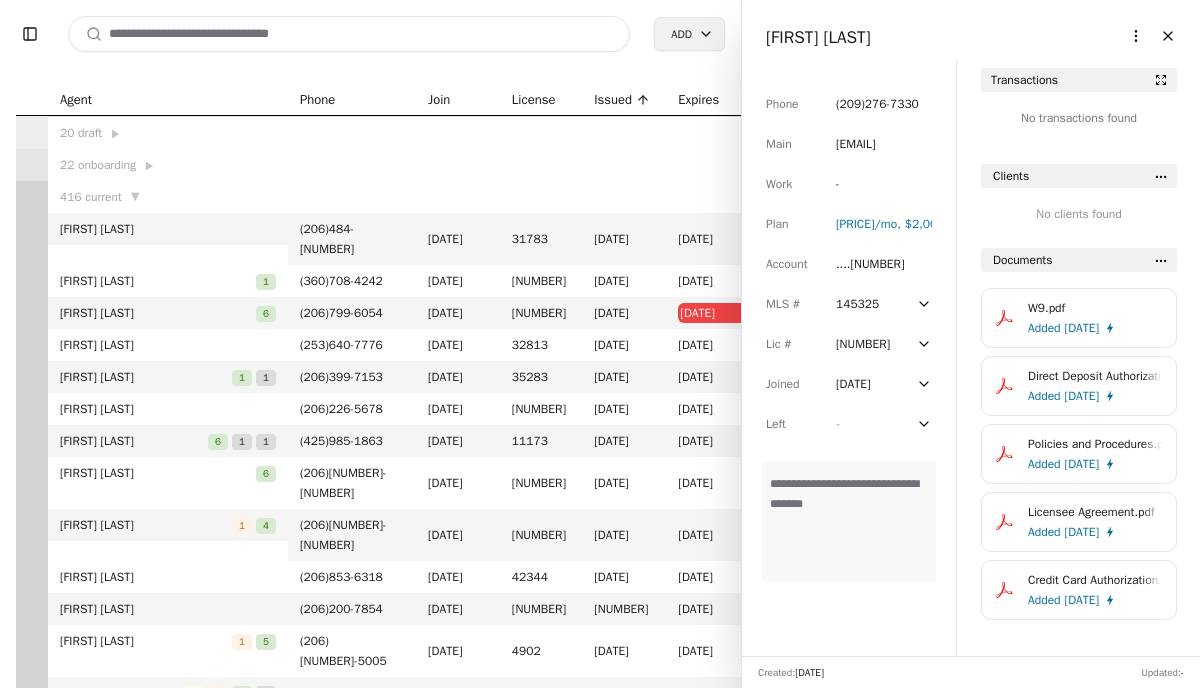 click at bounding box center (349, 34) 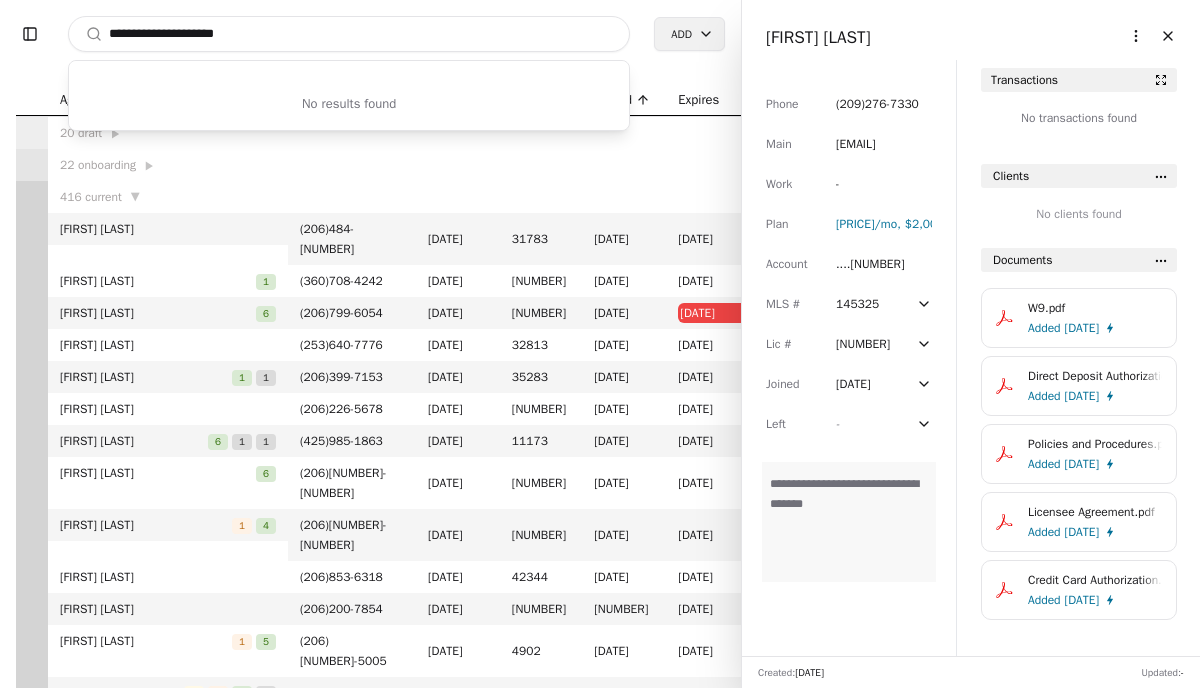 click on "**********" at bounding box center [349, 34] 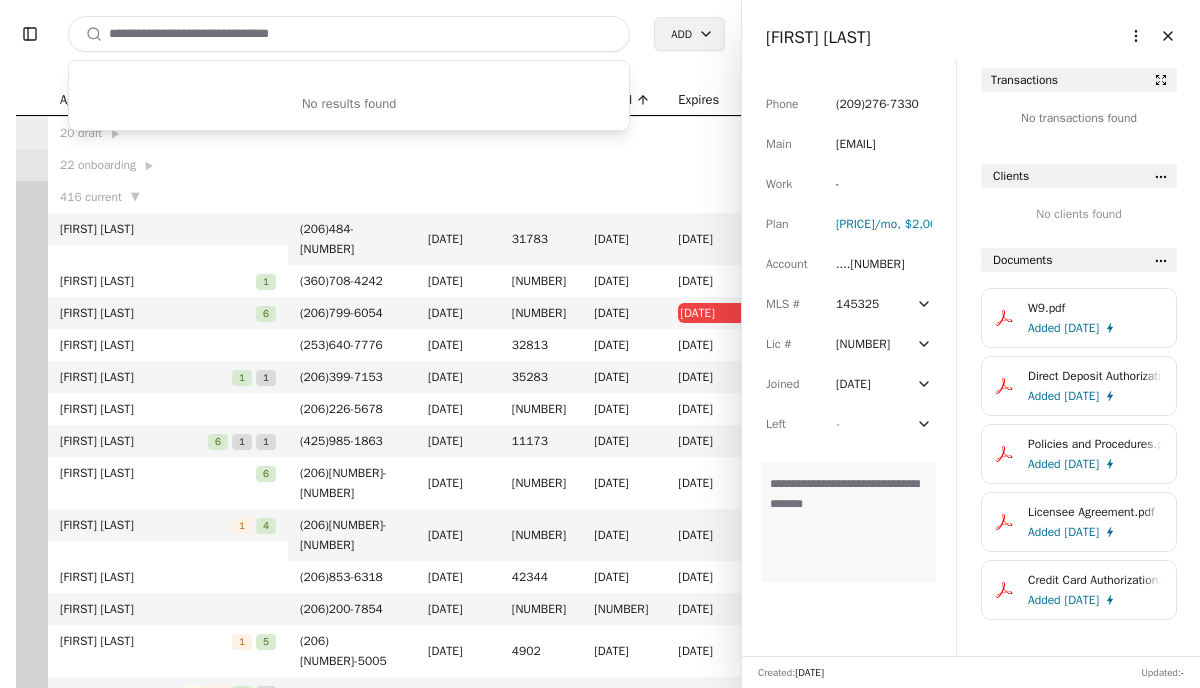 click at bounding box center (352, 165) 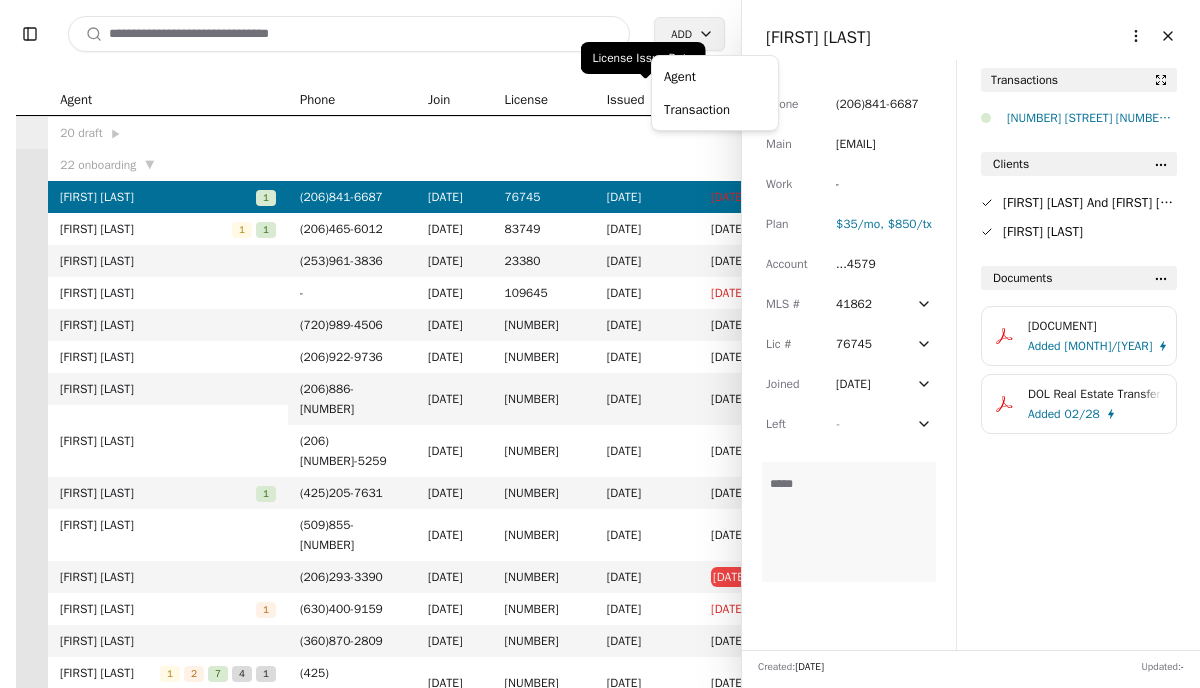 click on "Toggle Sidebar Search Add Agent Phone Join License IssuedExpires 20   draft ▶ 22   onboarding ▼ [FIRST] [LAST] 1 ( 206 )  [PHONE] [DATE] [NUMBER] [DATE] [DATE] [FIRST] [LAST] 1 1 ( 206 )  [PHONE] [DATE] [NUMBER] [DATE] [DATE] [FIRST] [LAST] ( 253 )  [PHONE] [DATE] [NUMBER] [DATE] [DATE] [FIRST] [LAST] - [DATE] [NUMBER] [DATE] [DATE] [FIRST] [LAST] ( 720 )  [PHONE] [DATE] [NUMBER] [DATE] [DATE] [FIRST] [LAST] ( 206 )  [PHONE] [DATE] [NUMBER] [DATE] [DATE] [FIRST] [LAST] 1 ( 425 )  [PHONE] [DATE] [NUMBER] [DATE] [DATE] [FIRST] [LAST] ( 509 )  [PHONE] [DATE] [NUMBER] [DATE] [DATE] [FIRST] [LAST] 1 ( 630 )  [PHONE] [DATE] [NUMBER] [DATE] [DATE] [FIRST] [LAST] ( 360 )  [PHONE] [DATE] [NUMBER] [DATE] [DATE] [FIRST] [LAST] 1 2 7 4 1 ( 425 )  [PHONE]" at bounding box center (600, 344) 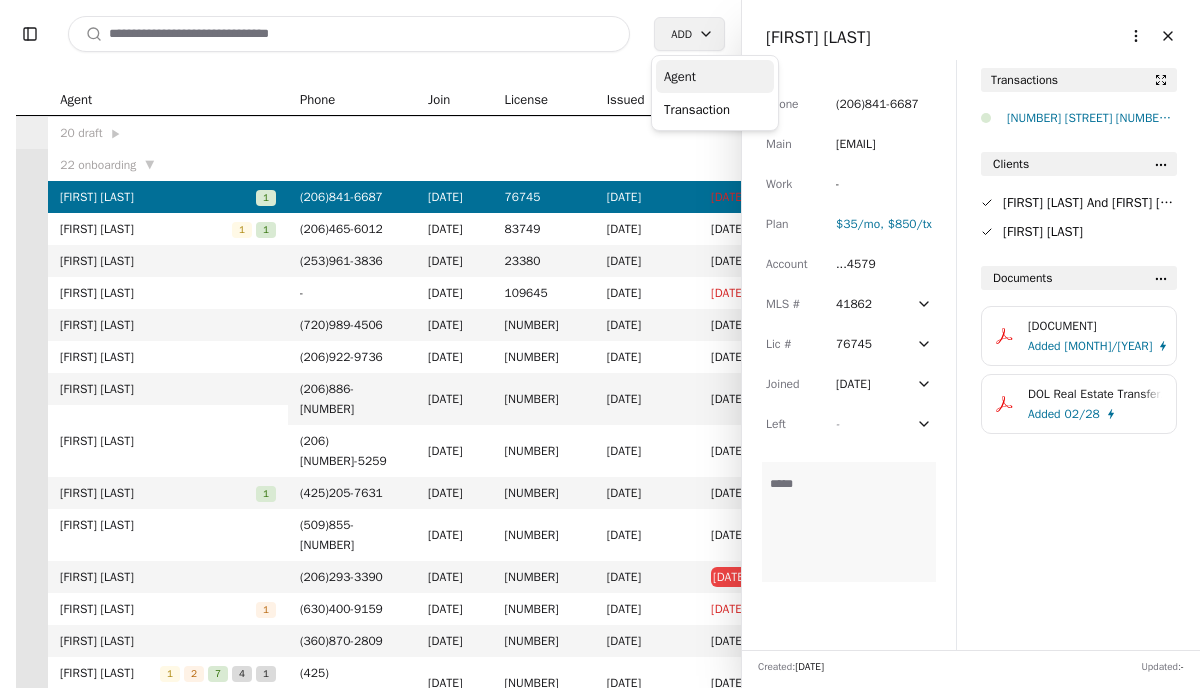 click on "Agent" at bounding box center (715, 76) 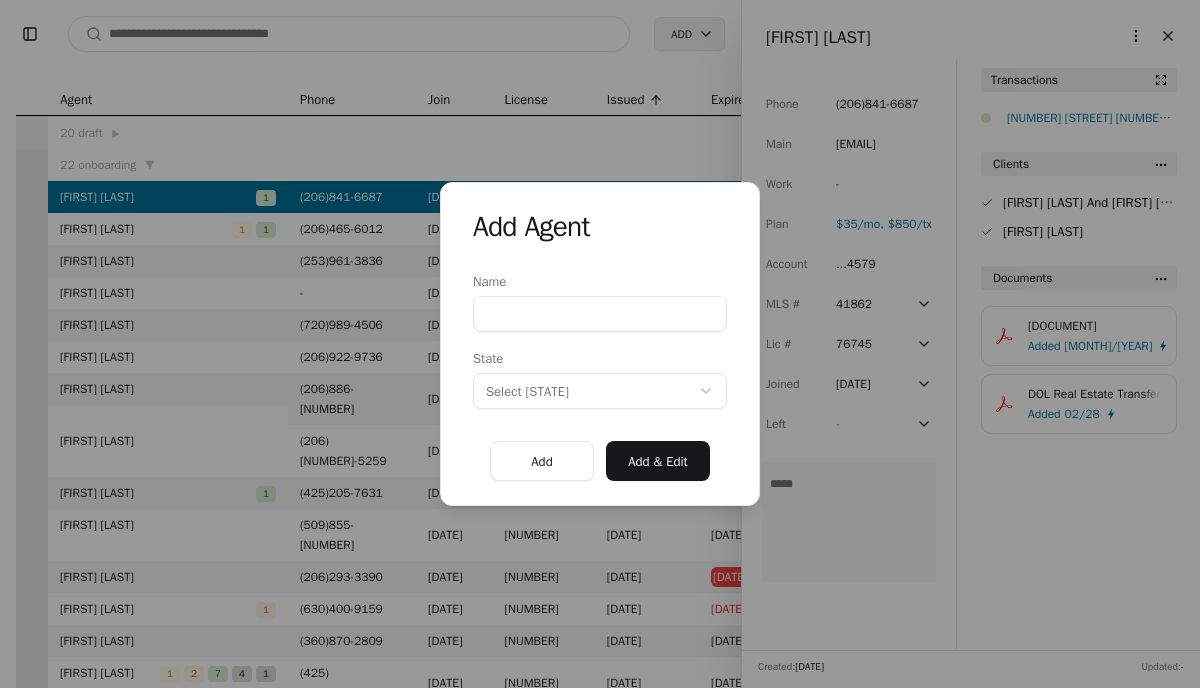 paste on "**********" 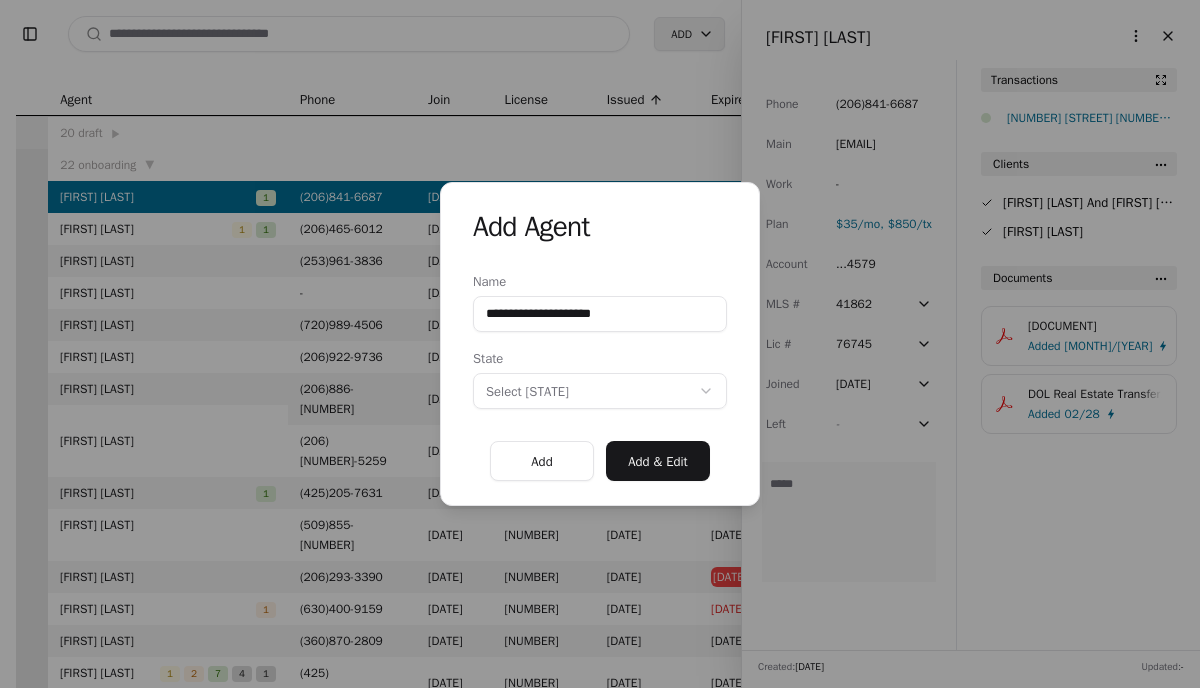 type on "**********" 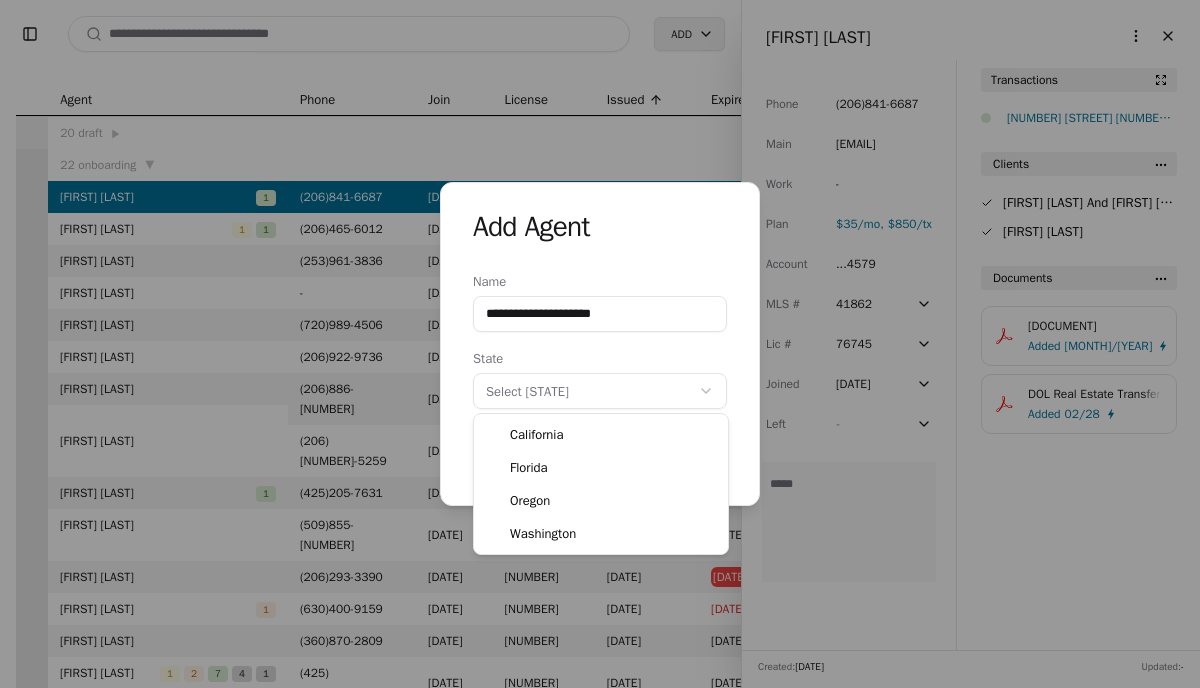 click on "[AGENT] [STATE] [NUMBER] [NUMBER] [NUMBER]" at bounding box center (600, 344) 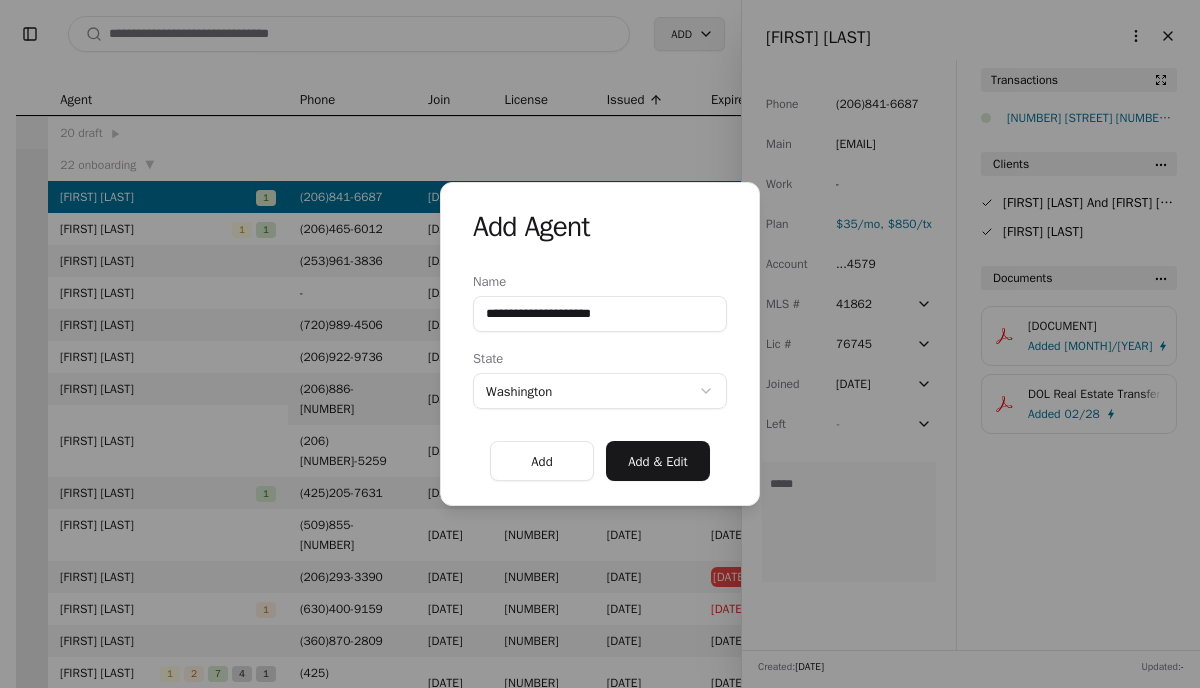 click on "Add & Edit" at bounding box center [658, 461] 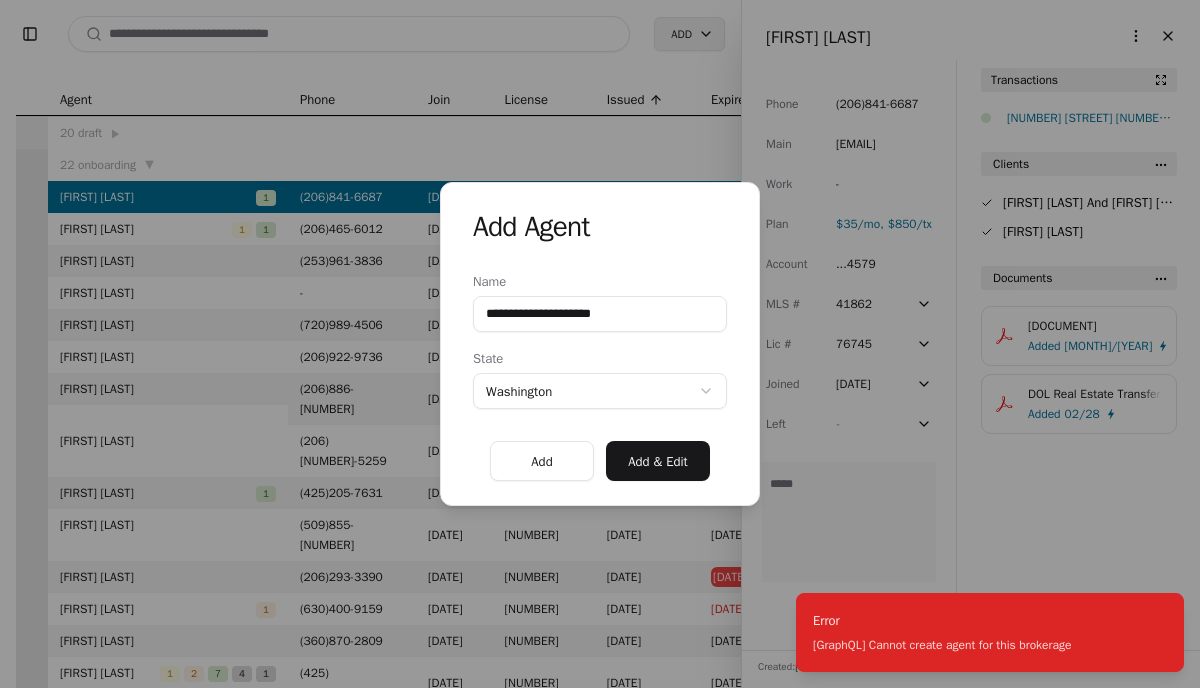 click on "Add & Edit" at bounding box center (658, 461) 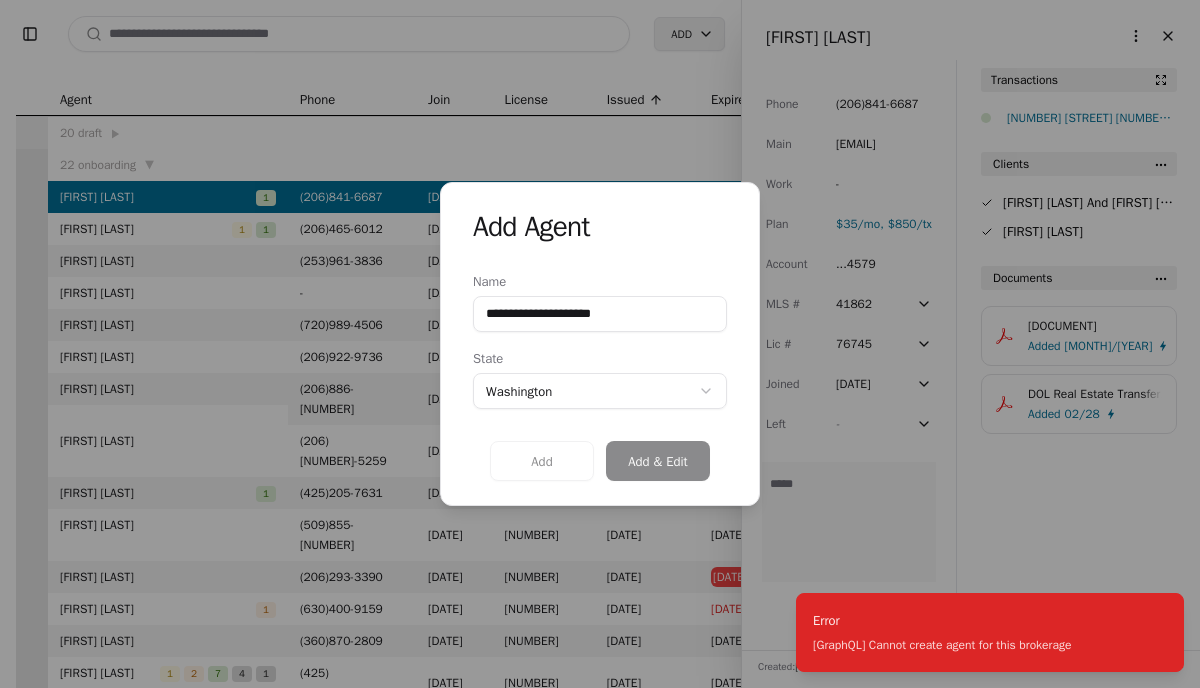 type 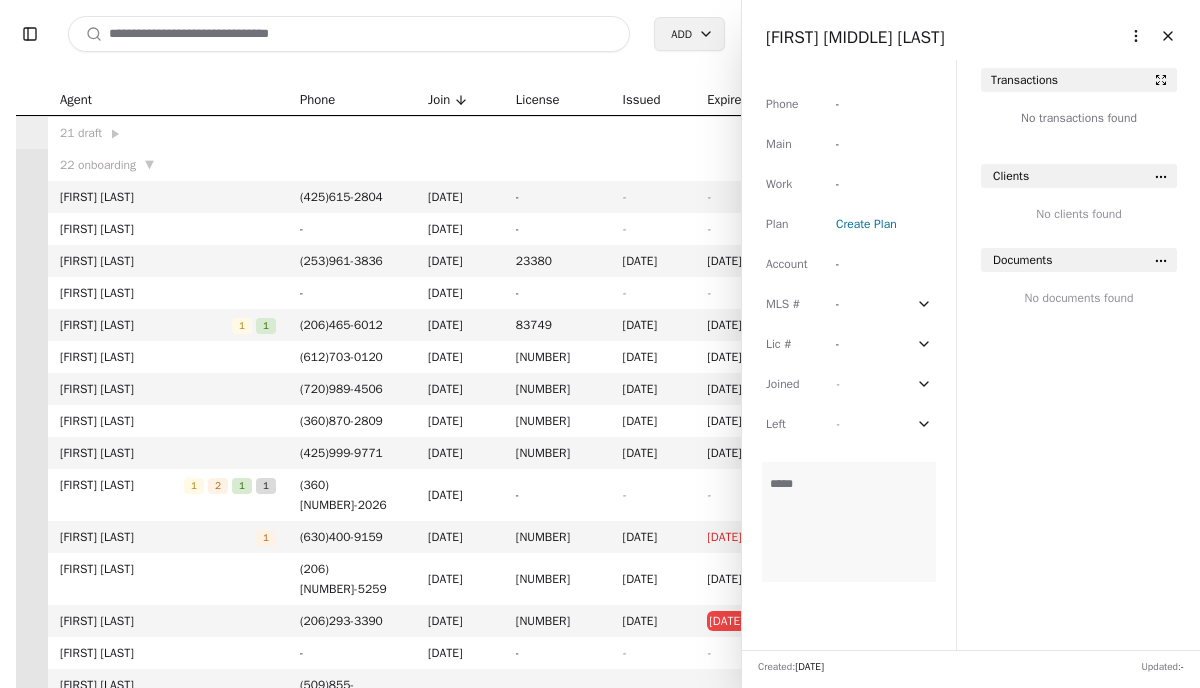 click on "[FIRST] [MIDDLE] [LAST]" at bounding box center (855, 37) 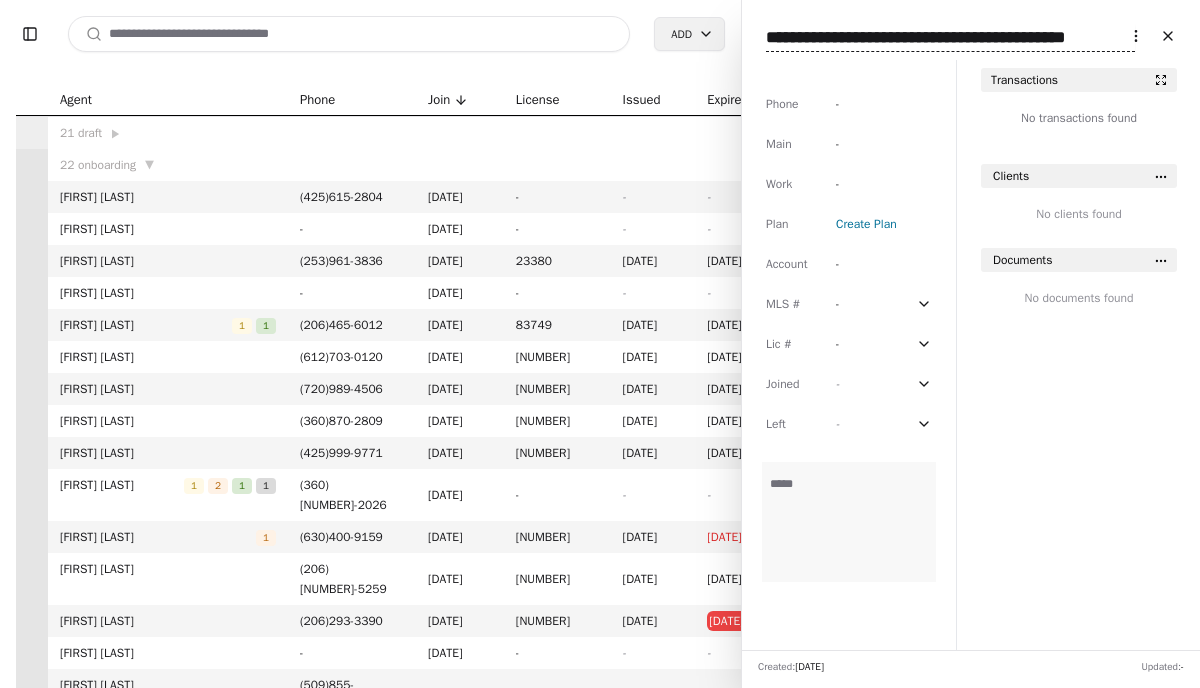 scroll, scrollTop: 0, scrollLeft: 28, axis: horizontal 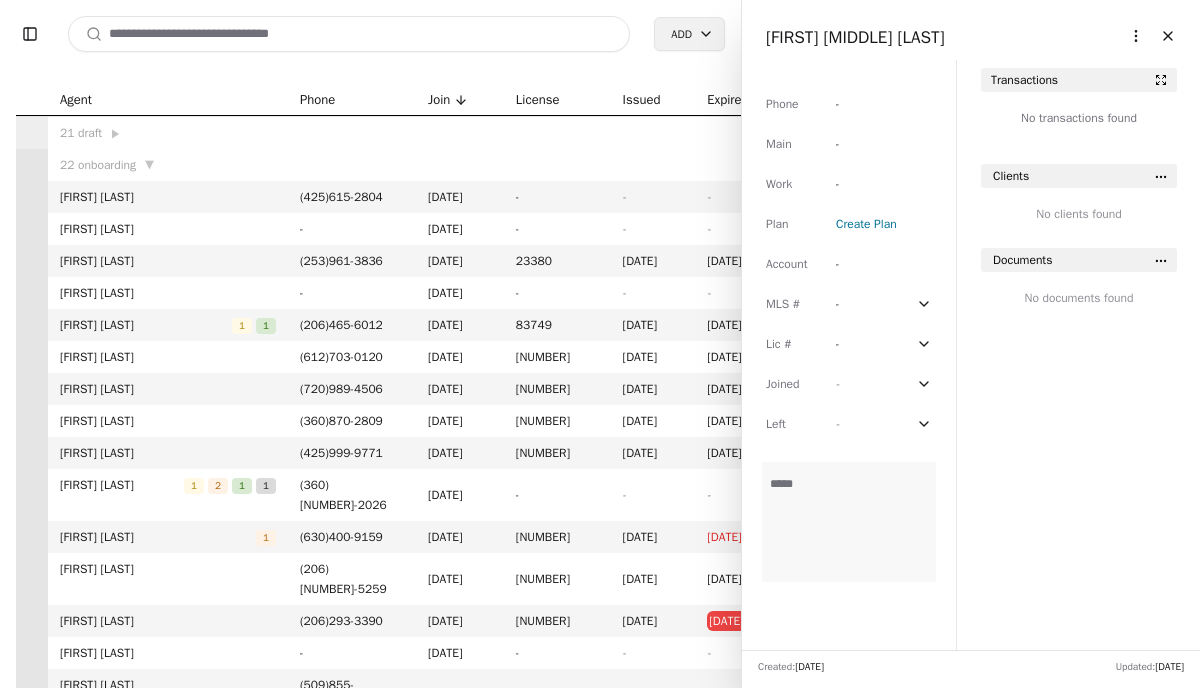 click on "[PHONE] [PRICE] [PRICE]" at bounding box center (849, 365) 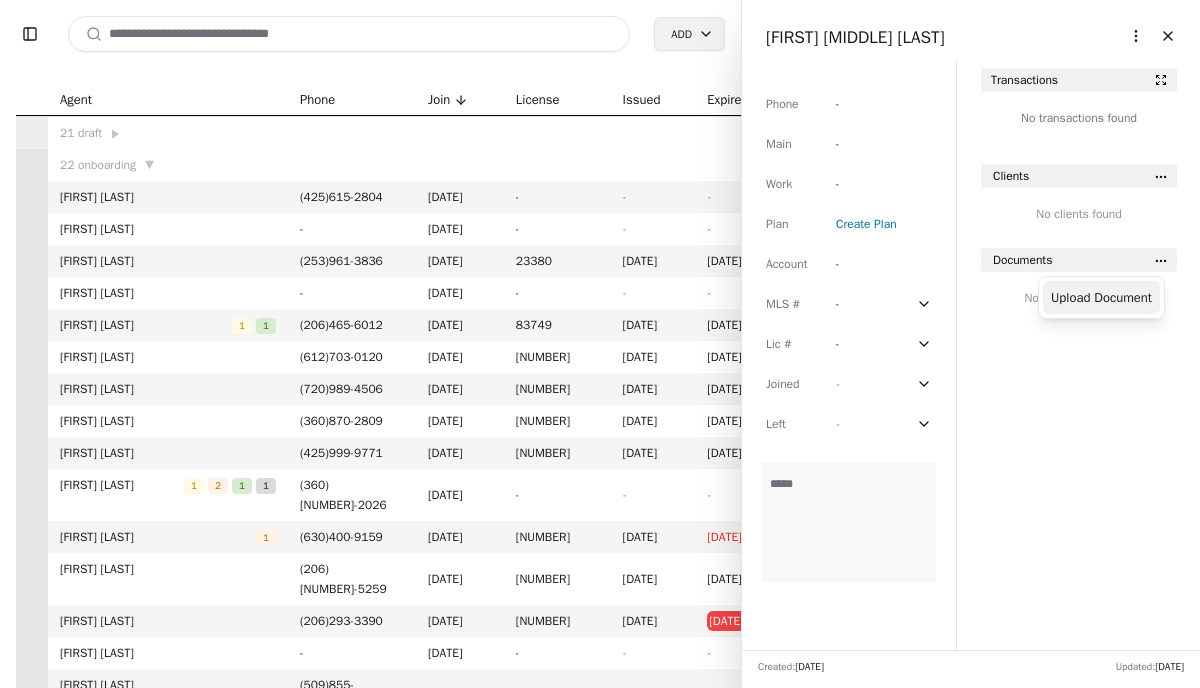 click on "Upload Document" at bounding box center [1101, 297] 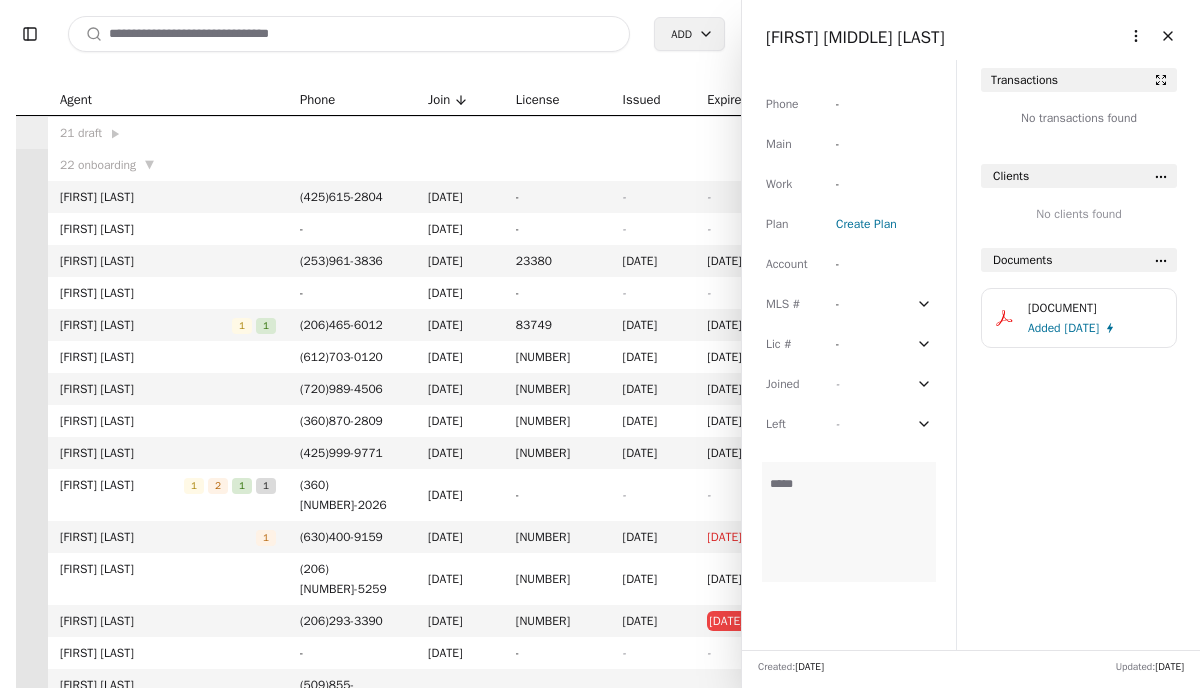 click on "[PHONE] [PRICE] [PRICE]" at bounding box center [849, 264] 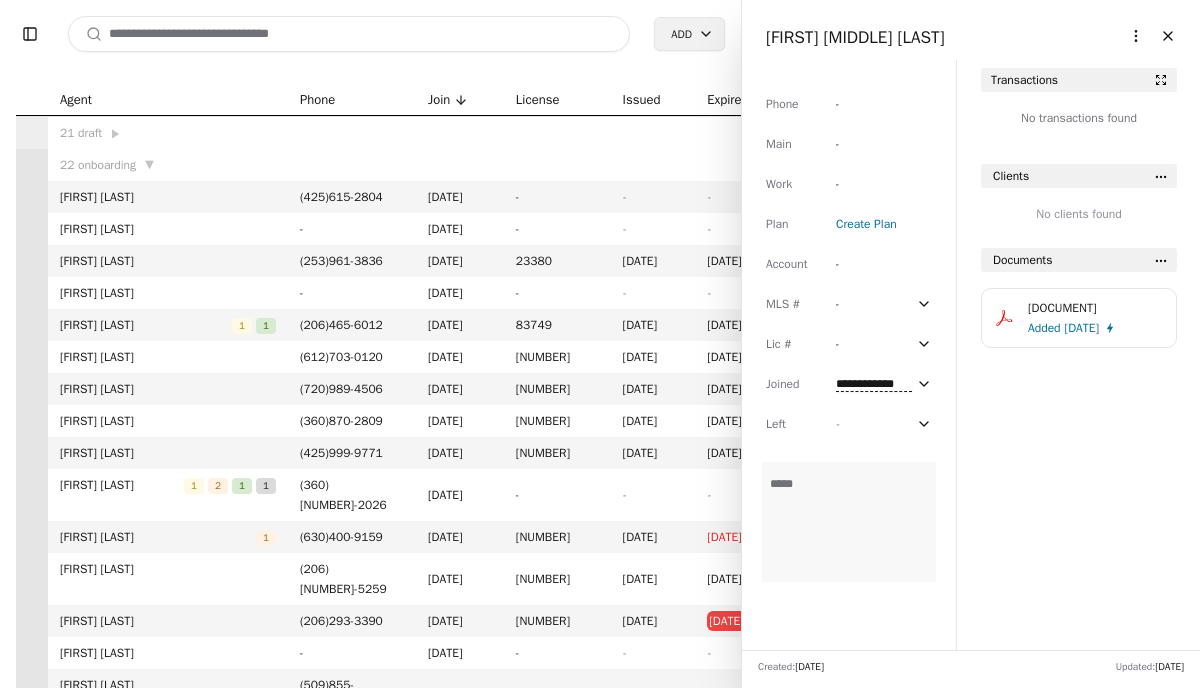 type on "**********" 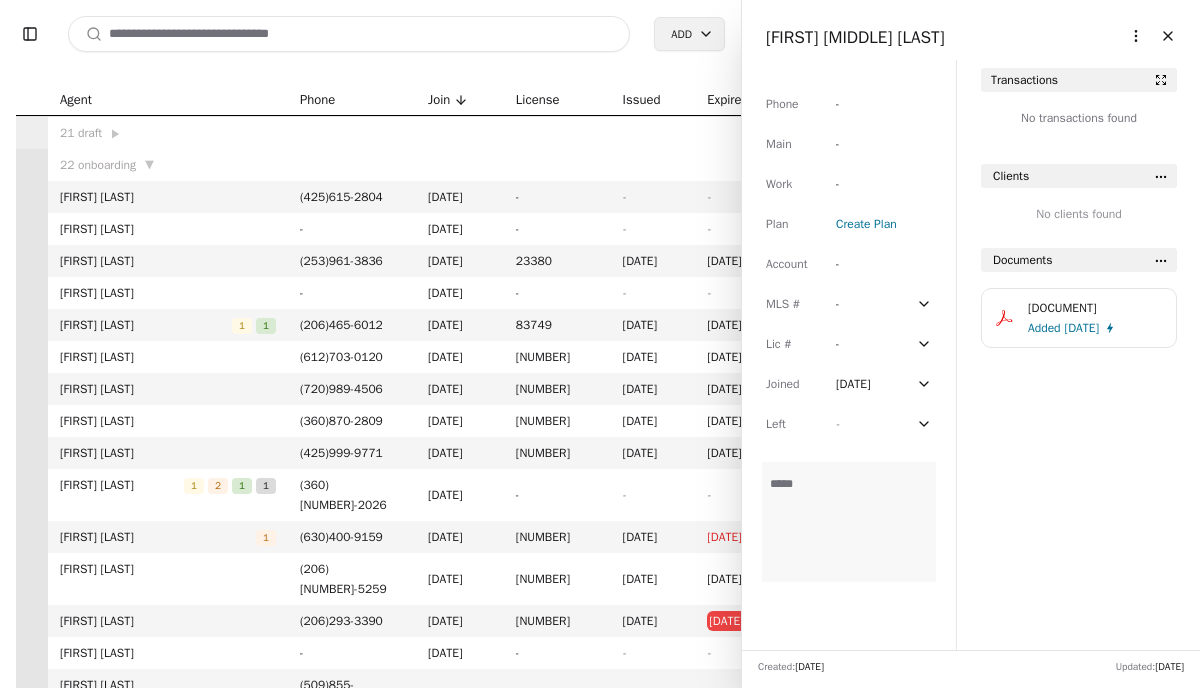 click on "Create Plan" at bounding box center [866, 224] 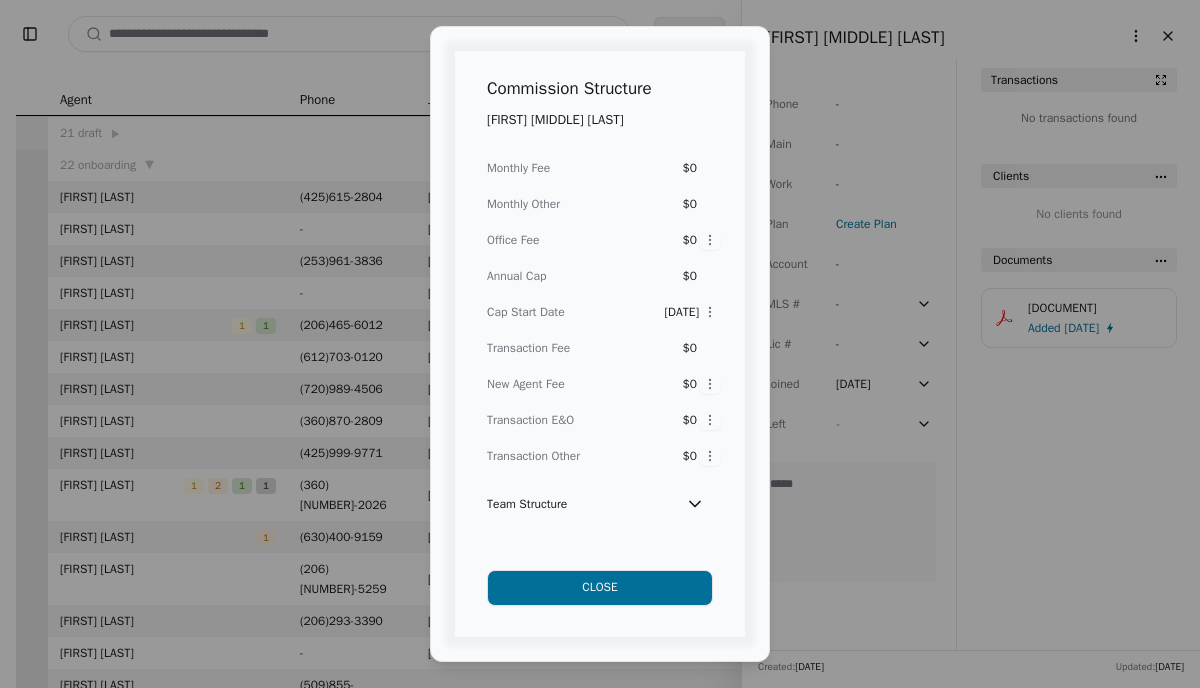 click on "$0" at bounding box center [679, 168] 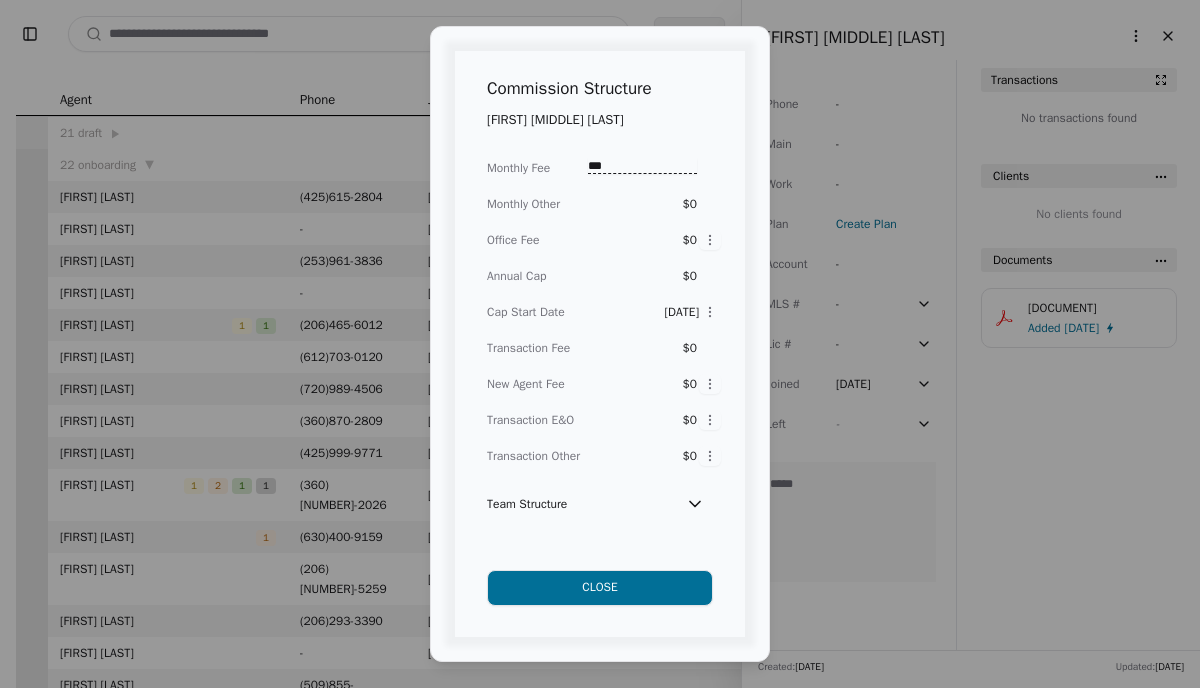type on "***" 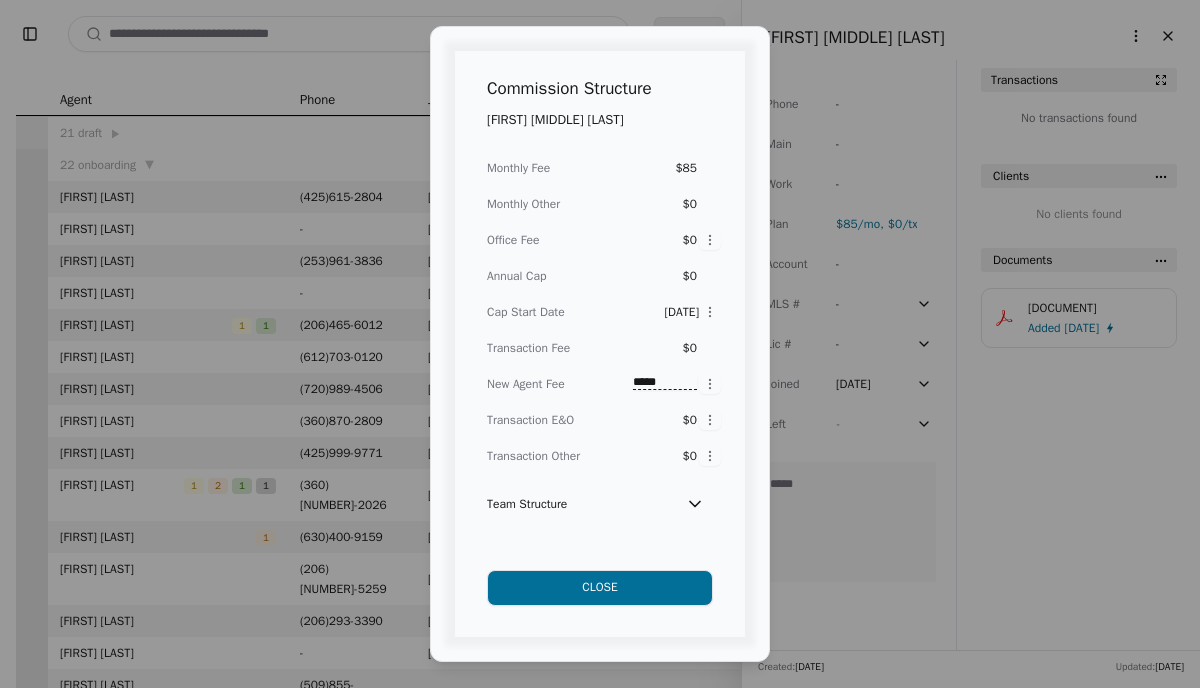 type on "*****" 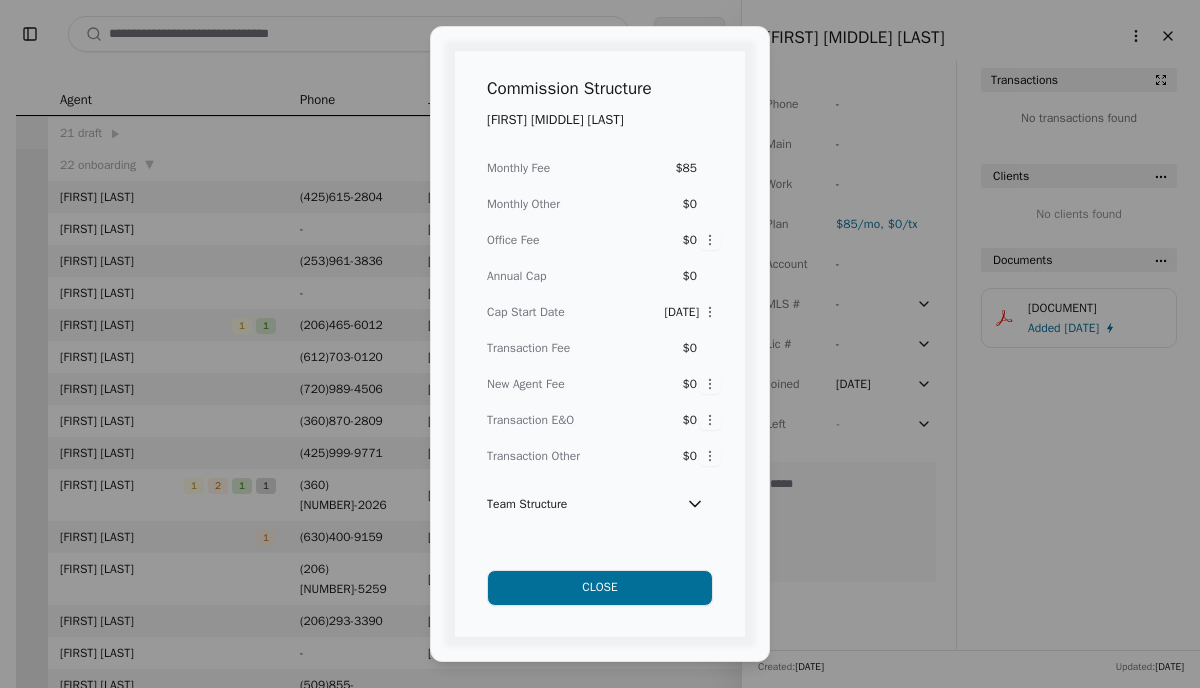 click on "$0" at bounding box center (679, 348) 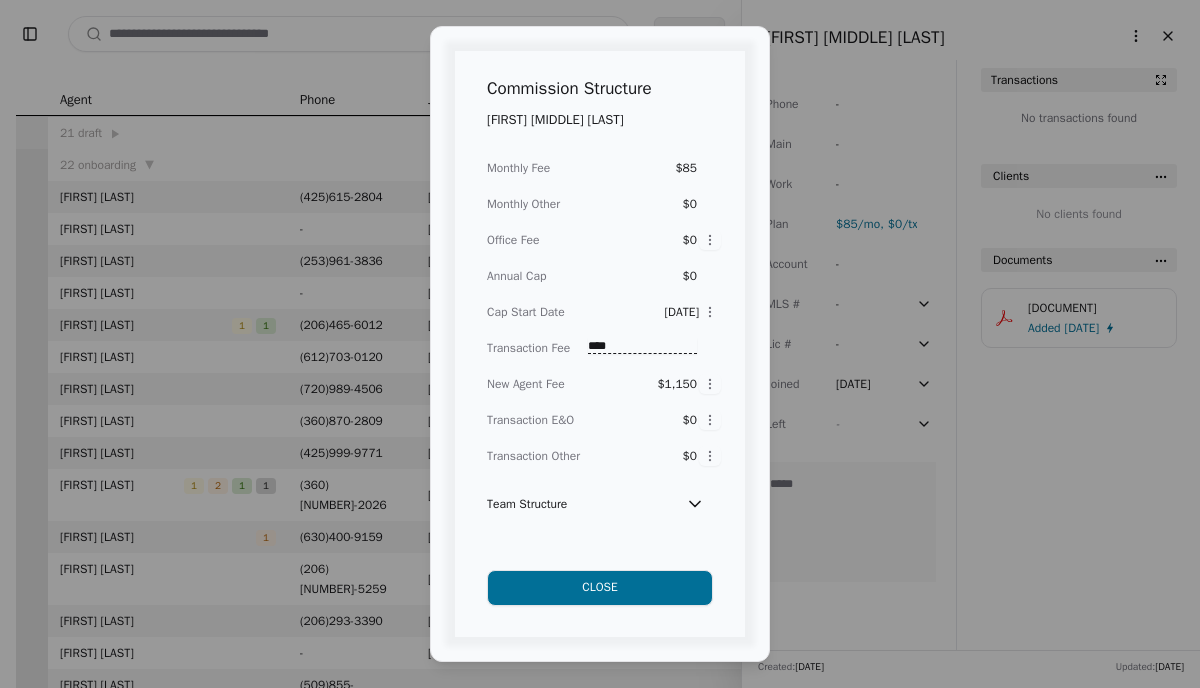 type on "****" 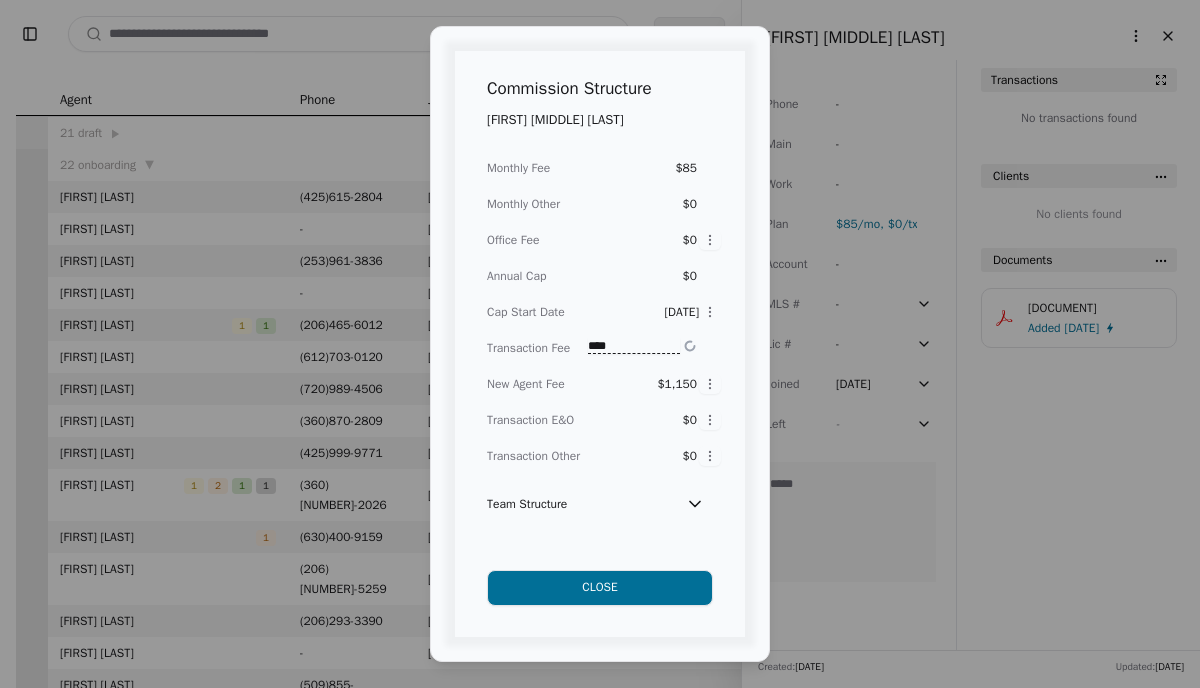 click on "[FIRST] [LAST] [DATE]" at bounding box center [600, 344] 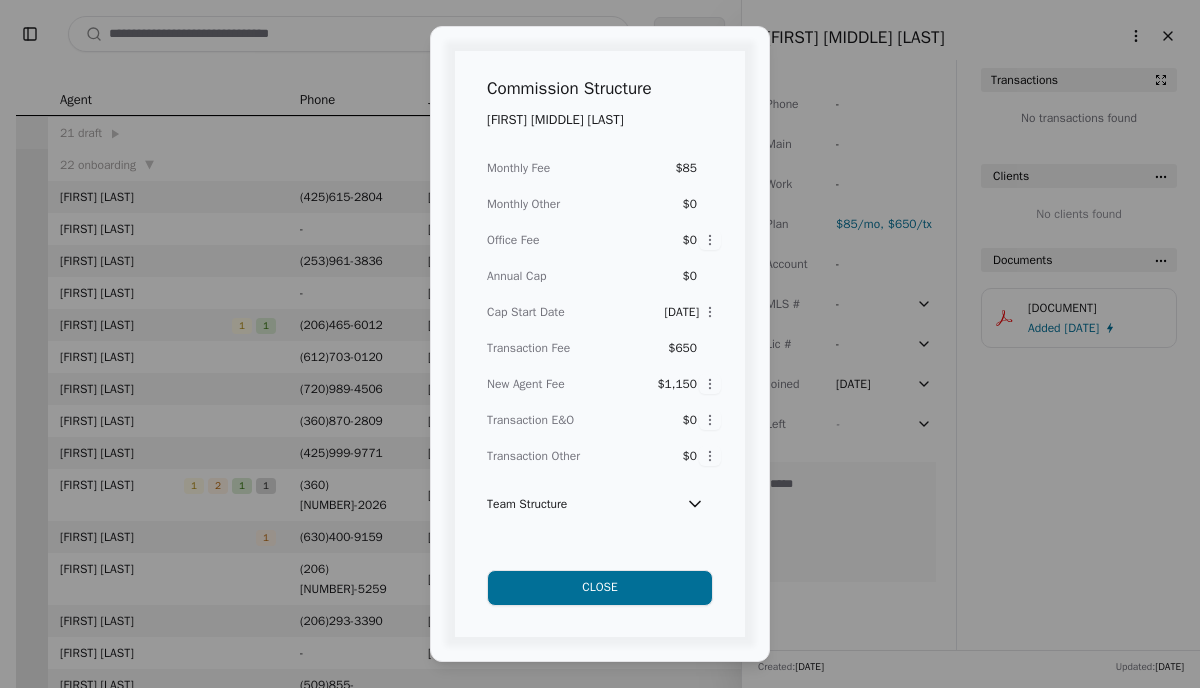 click on "Close" at bounding box center [600, 588] 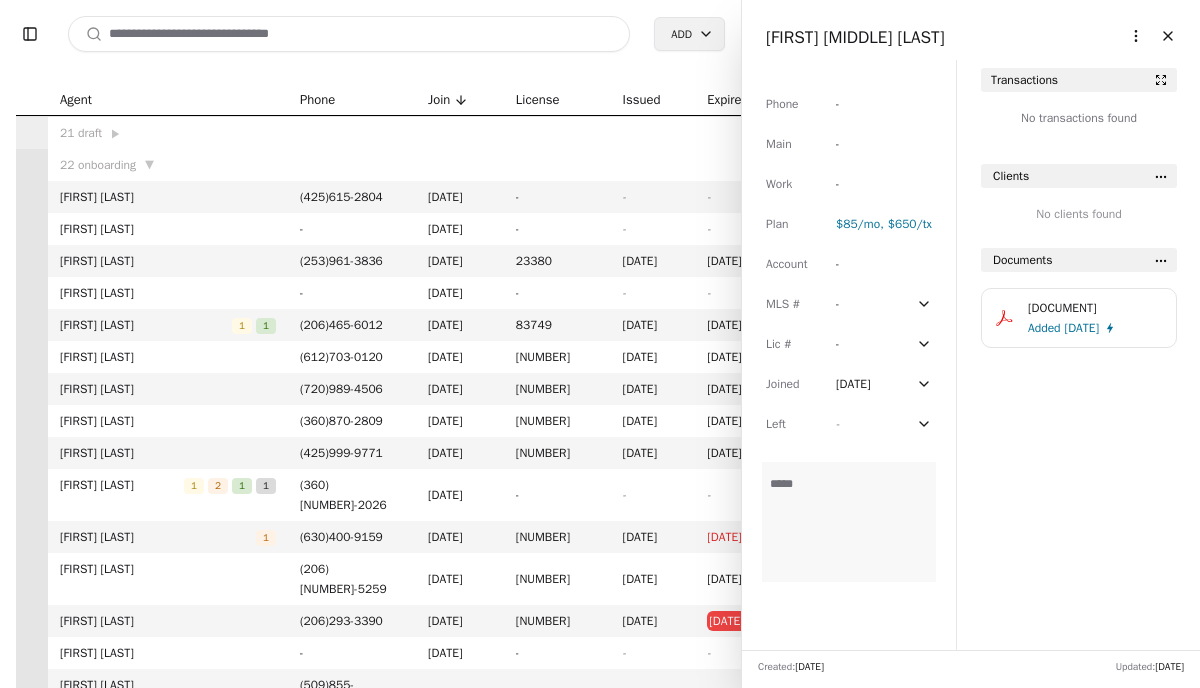 click on "[PHONE] [PRICE] [PRICE] [DATE]" at bounding box center [849, 264] 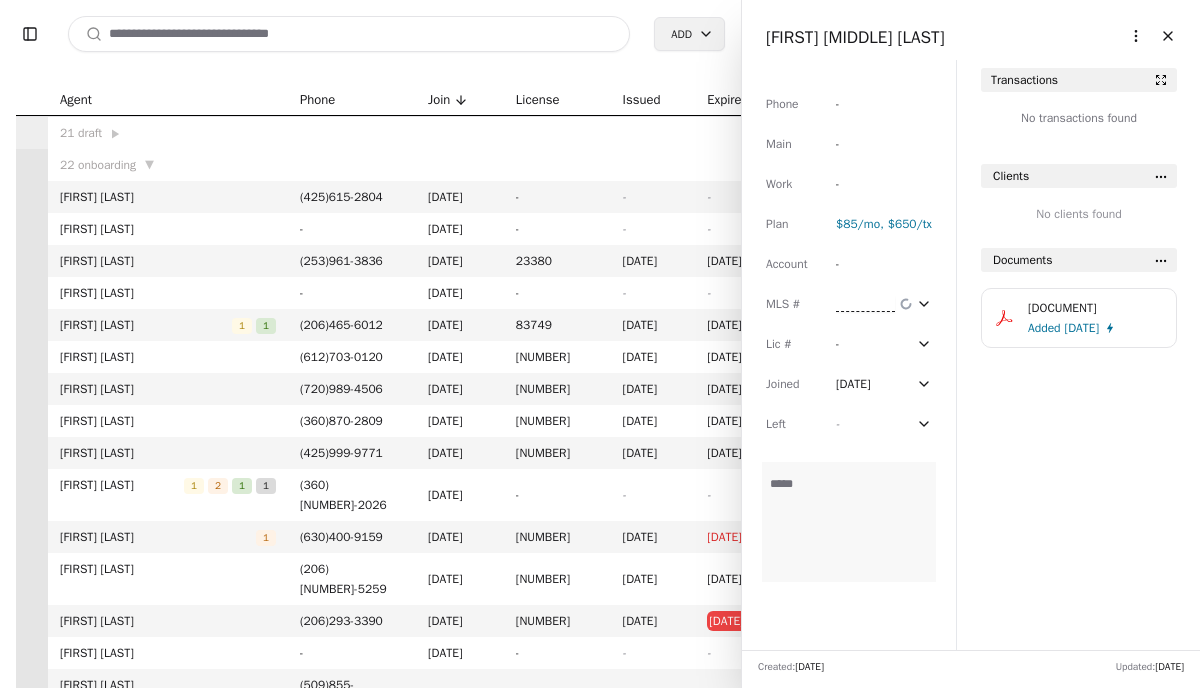 click 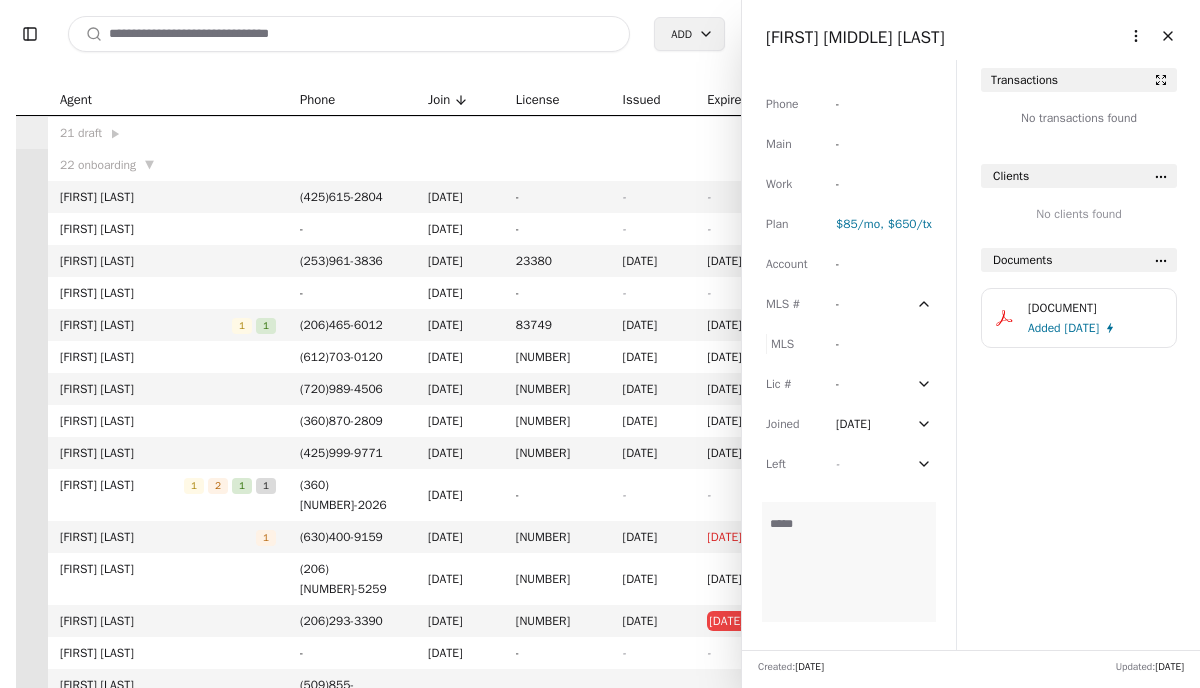 click 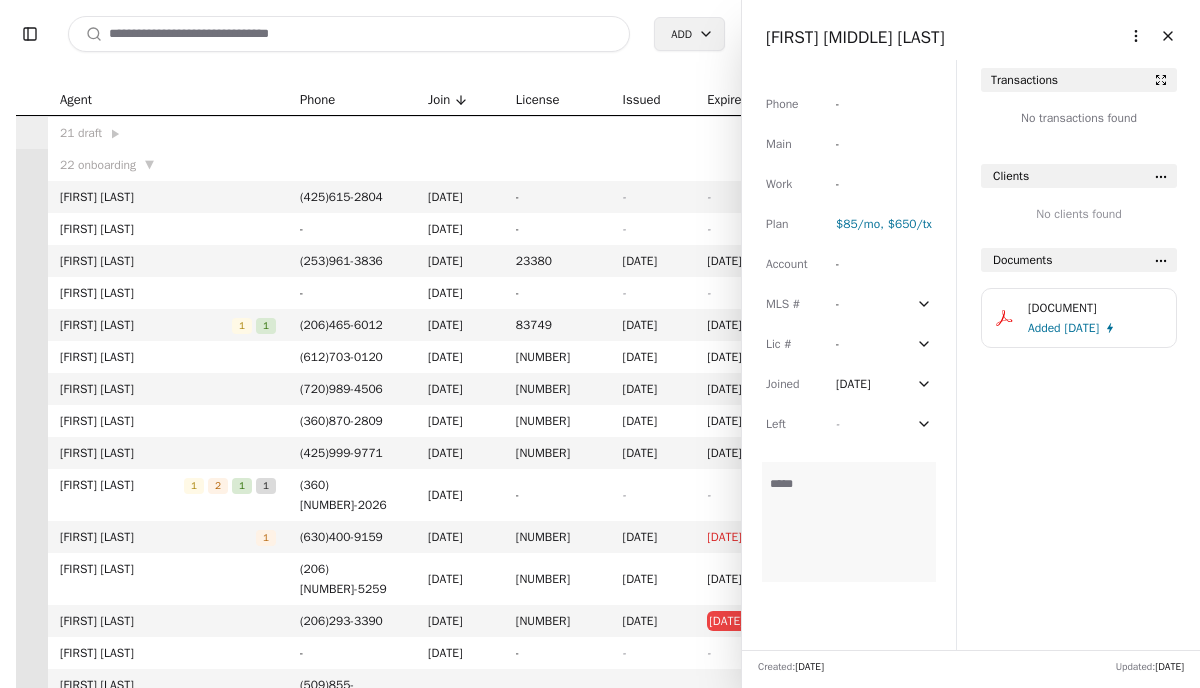 click 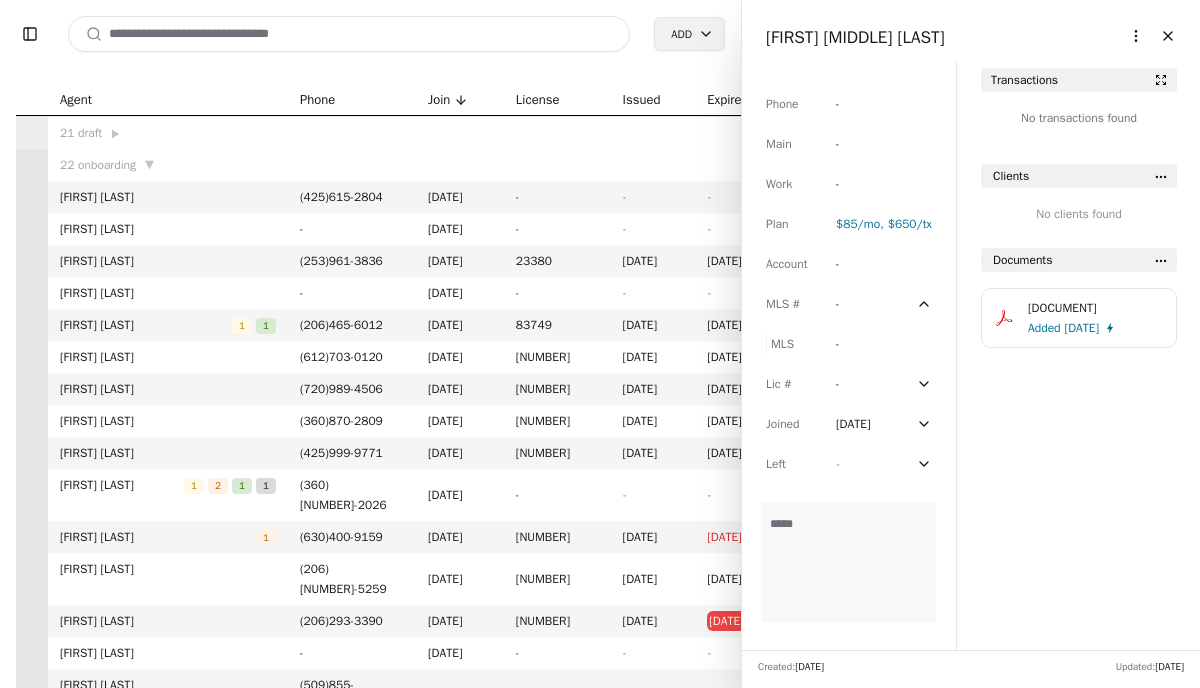 click on "-" at bounding box center [854, 304] 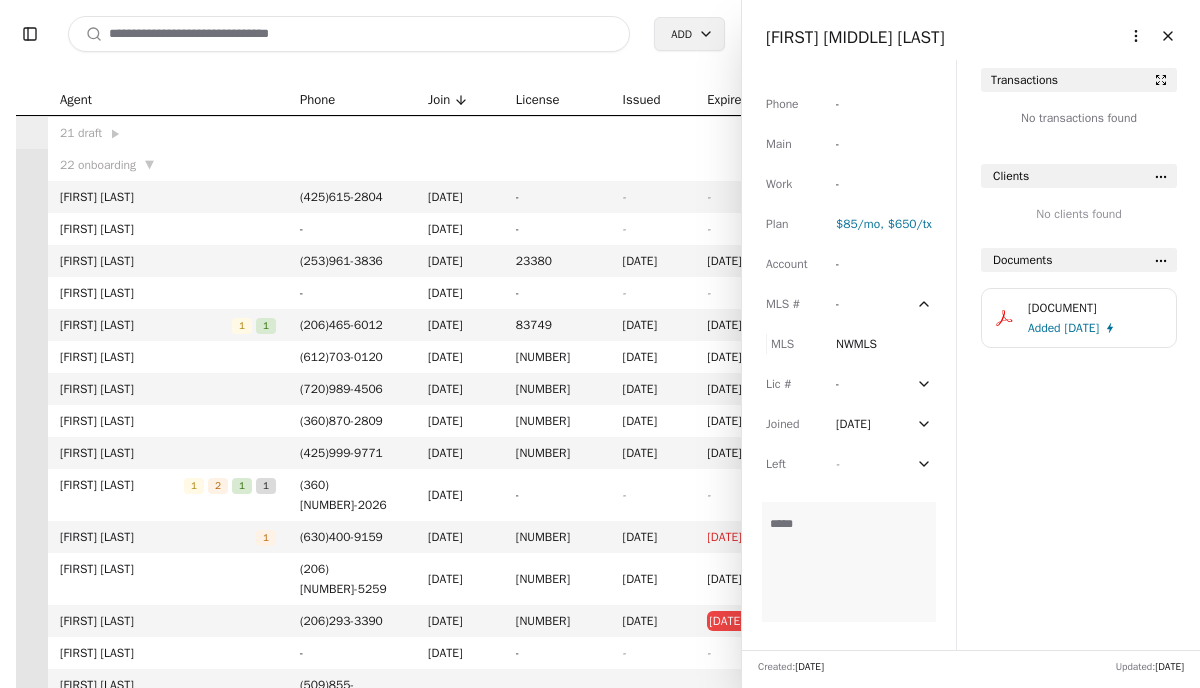 click on "[FIRST] [MIDDLE] [LAST]" at bounding box center (855, 37) 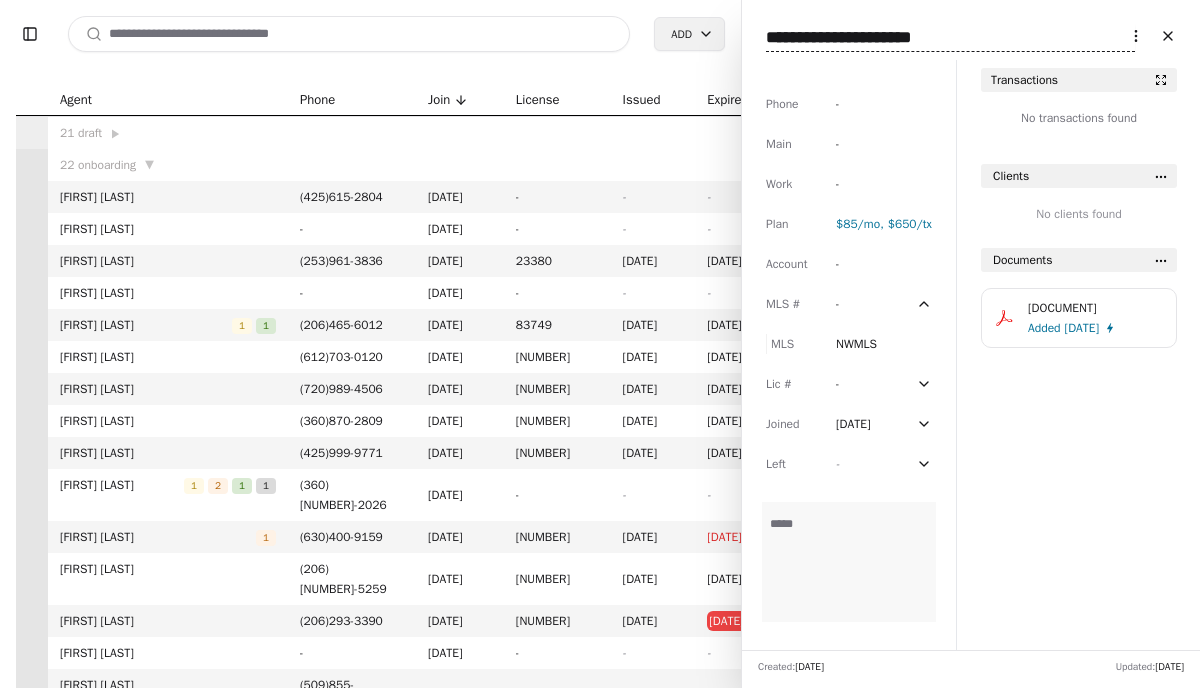 click on "**********" at bounding box center [950, 38] 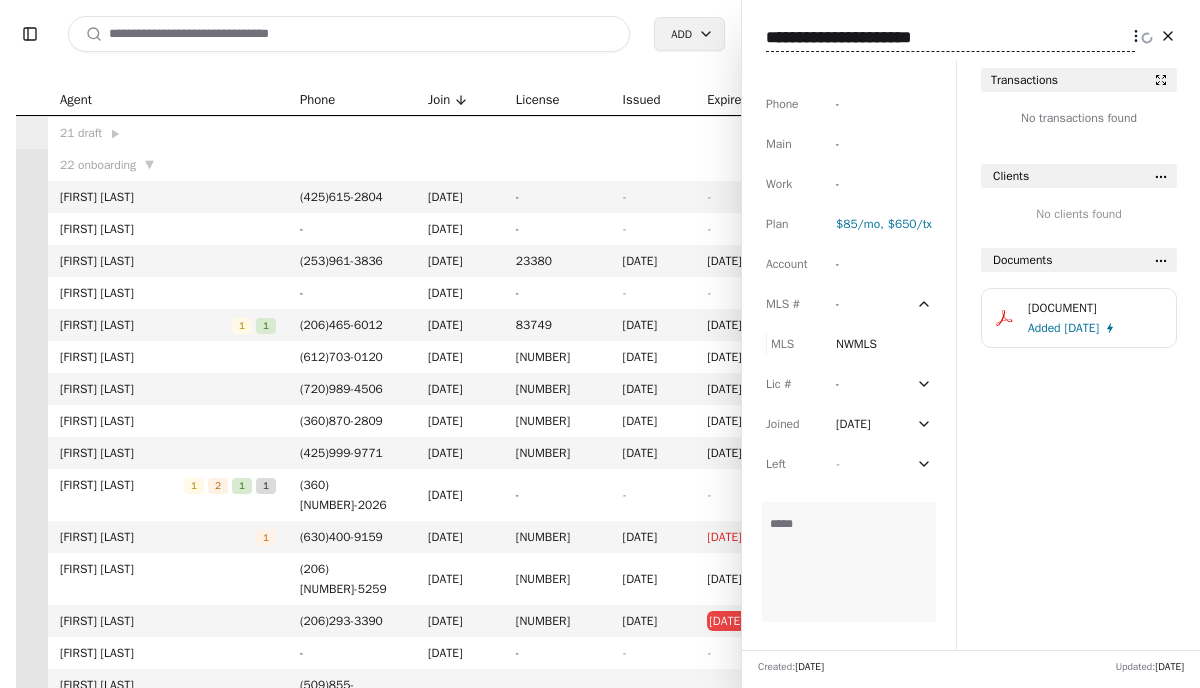 click on "Toggle Sidebar Search Add" at bounding box center [370, 34] 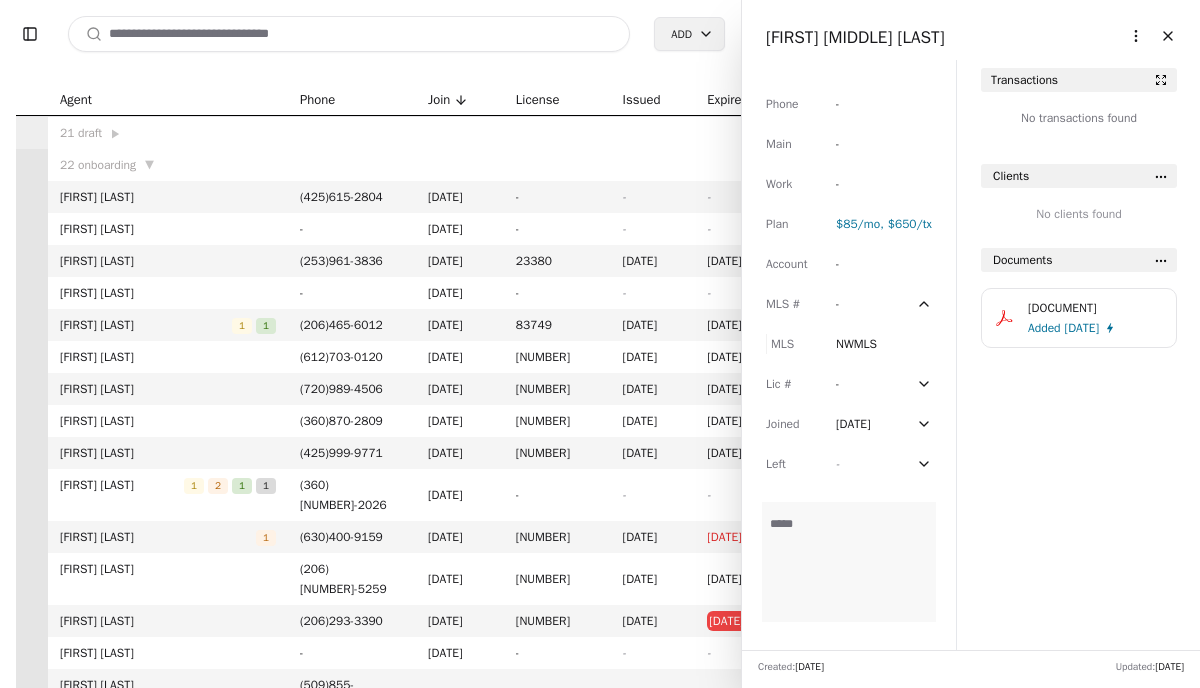 click on "Phone - Main - Work - Plan $85 /mo, $650 /tx Account - MLS # - MLS NWMLS Lic # - Joined [DATE] Left - Commission Structure Commission Structure" at bounding box center [849, 284] 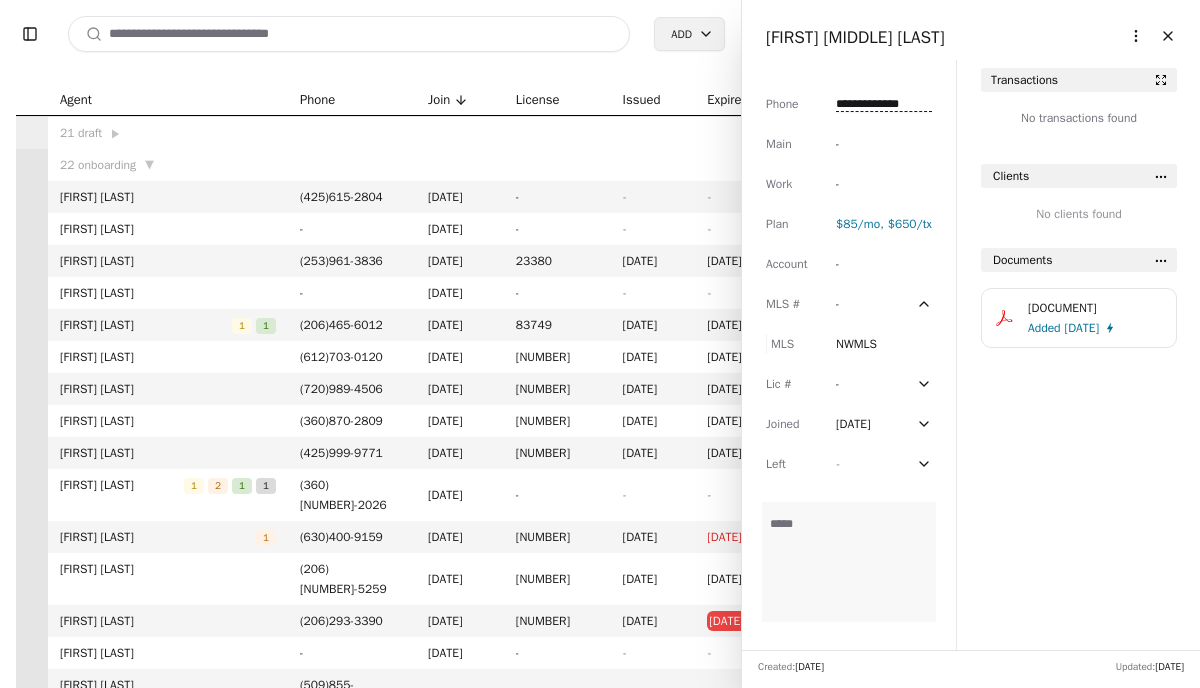 type on "**********" 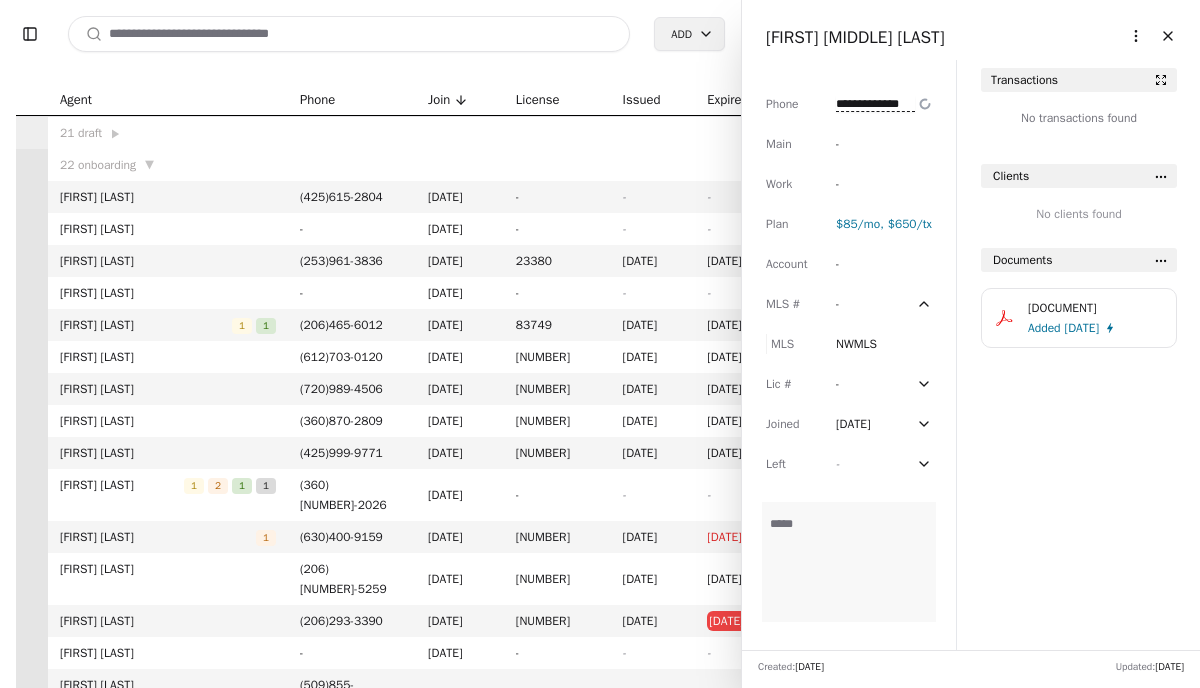 click on "-" at bounding box center (854, 144) 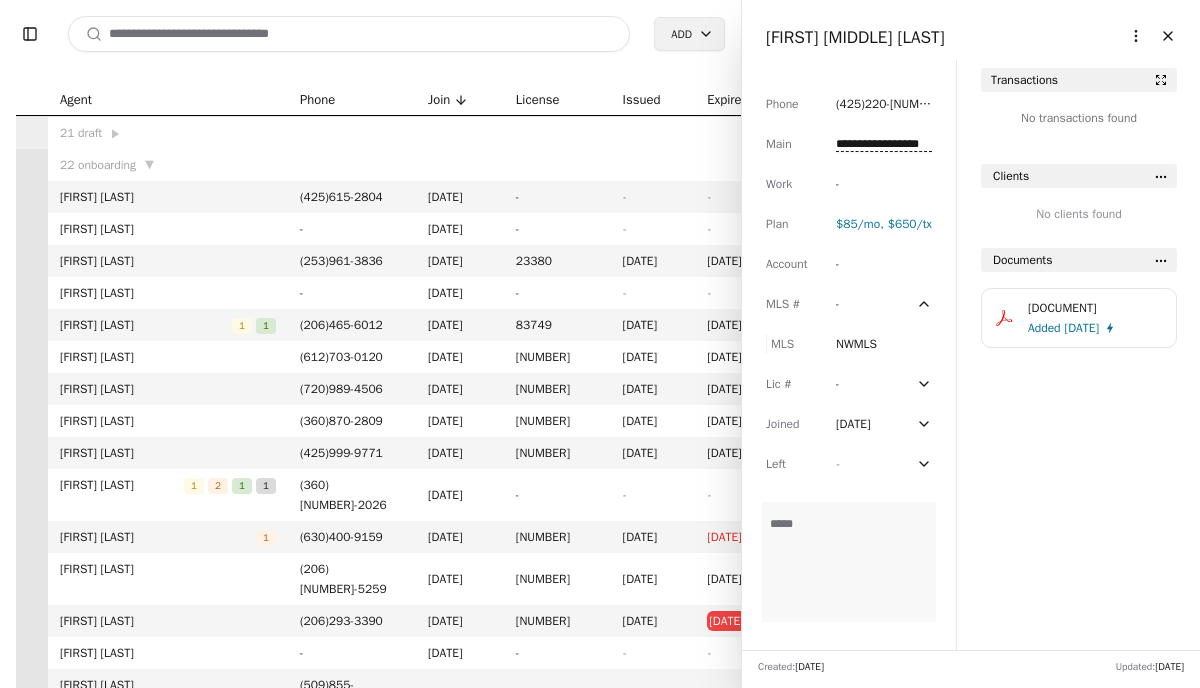 scroll, scrollTop: 0, scrollLeft: 16, axis: horizontal 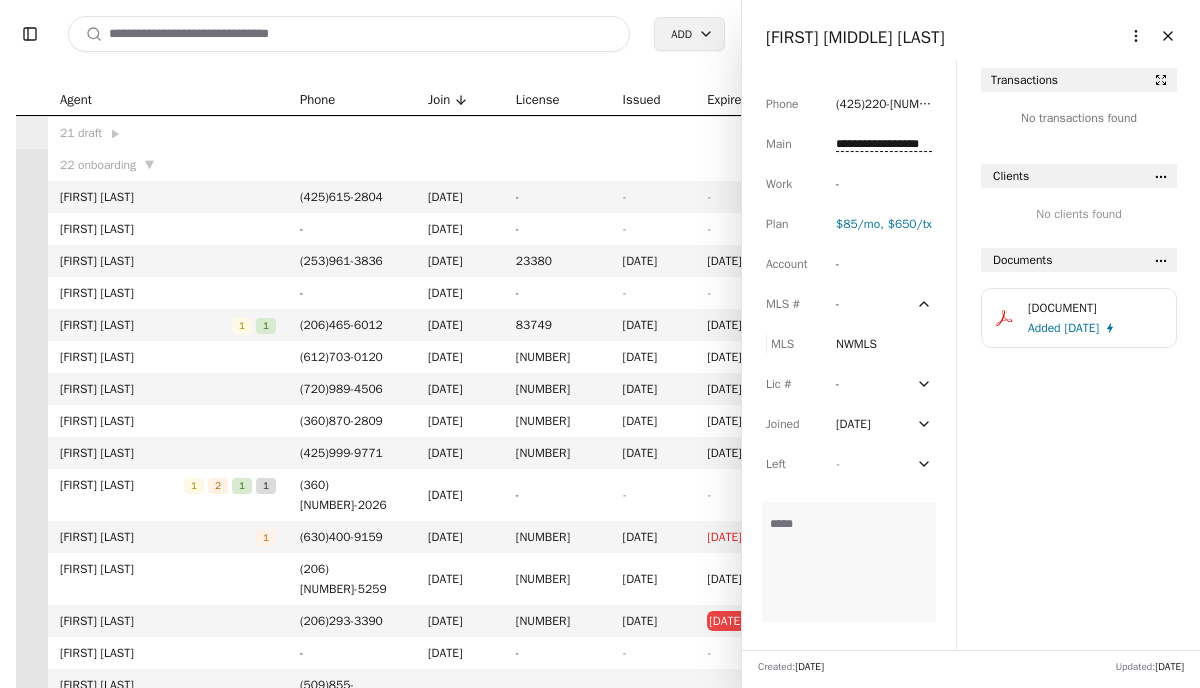 type on "**********" 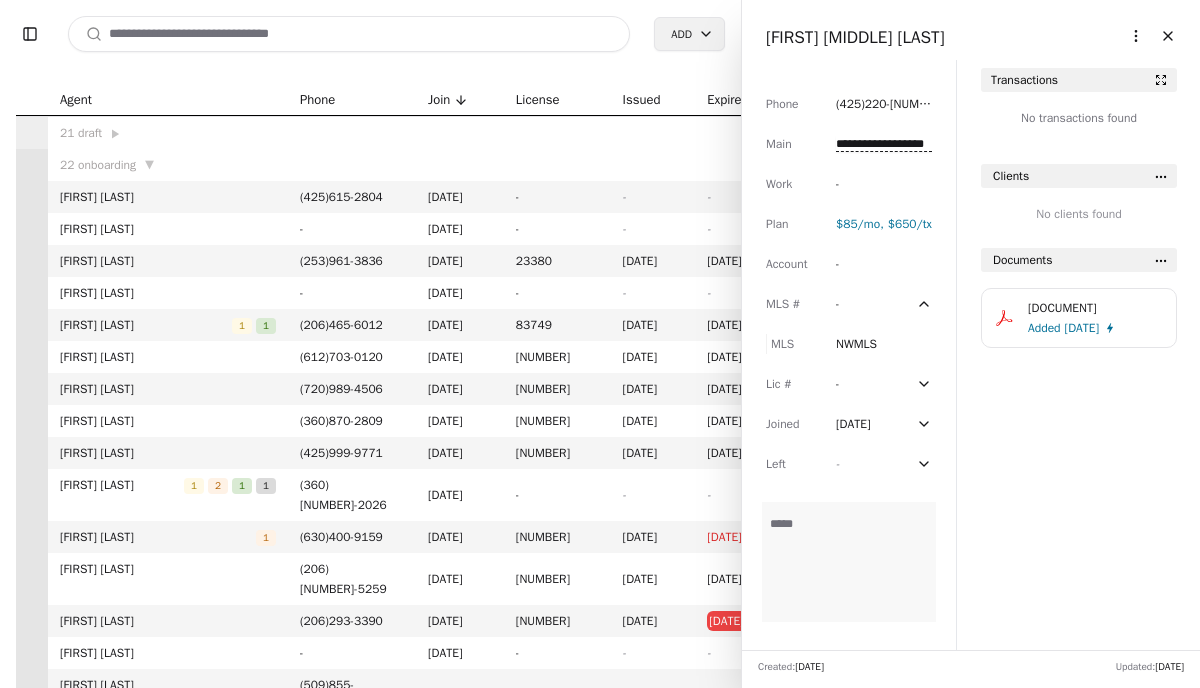 scroll, scrollTop: 0, scrollLeft: 26, axis: horizontal 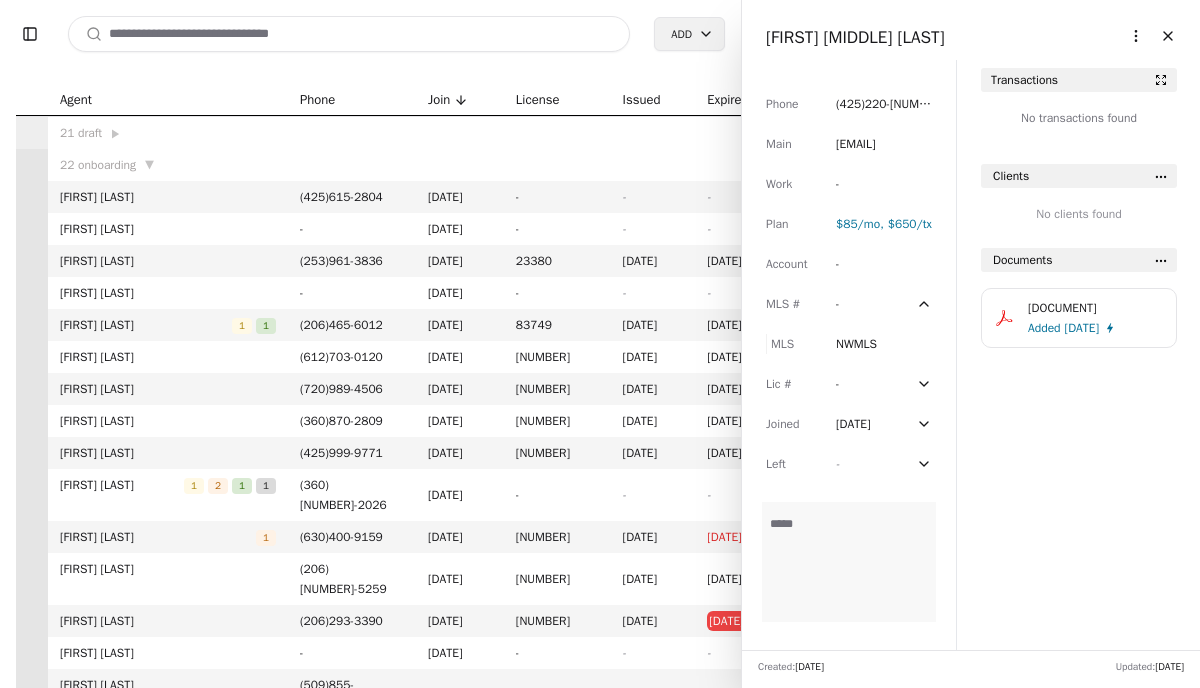 click on "-" at bounding box center (854, 304) 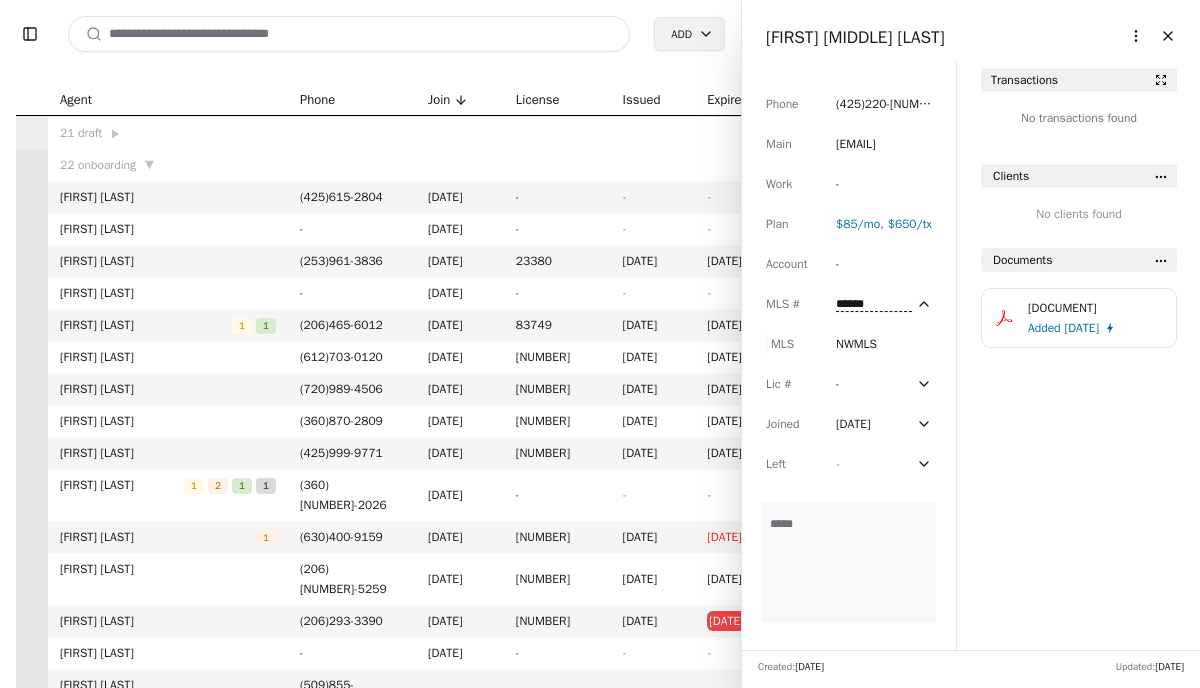 type on "******" 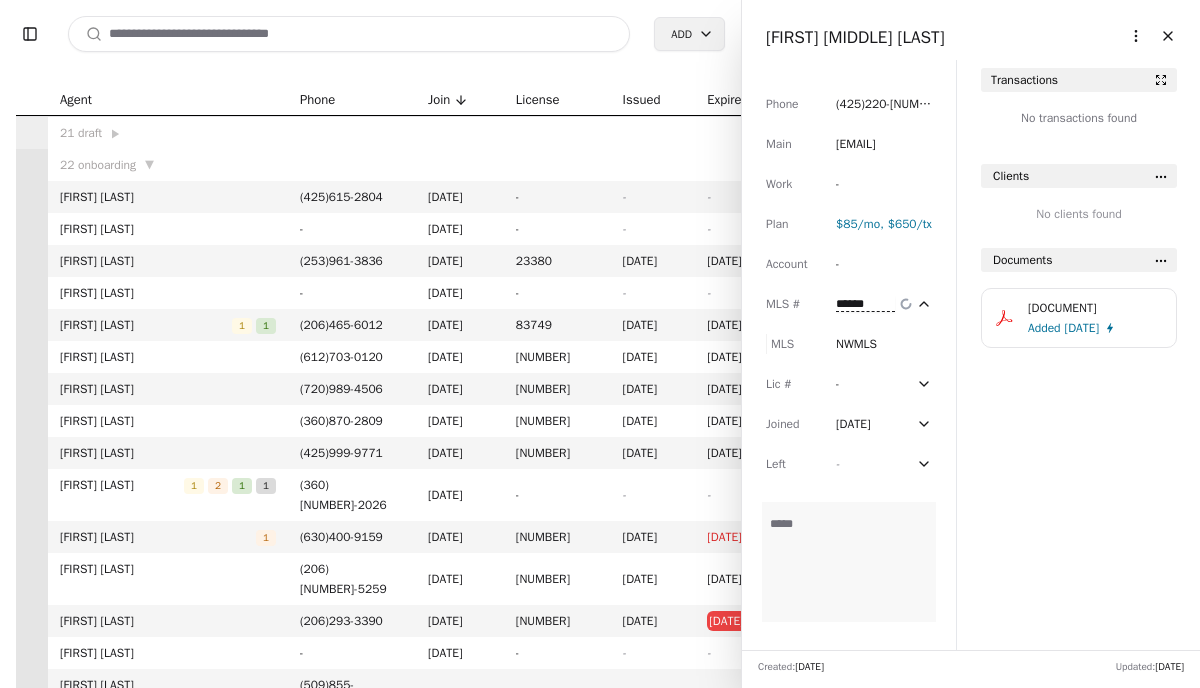 click on "-" at bounding box center (854, 384) 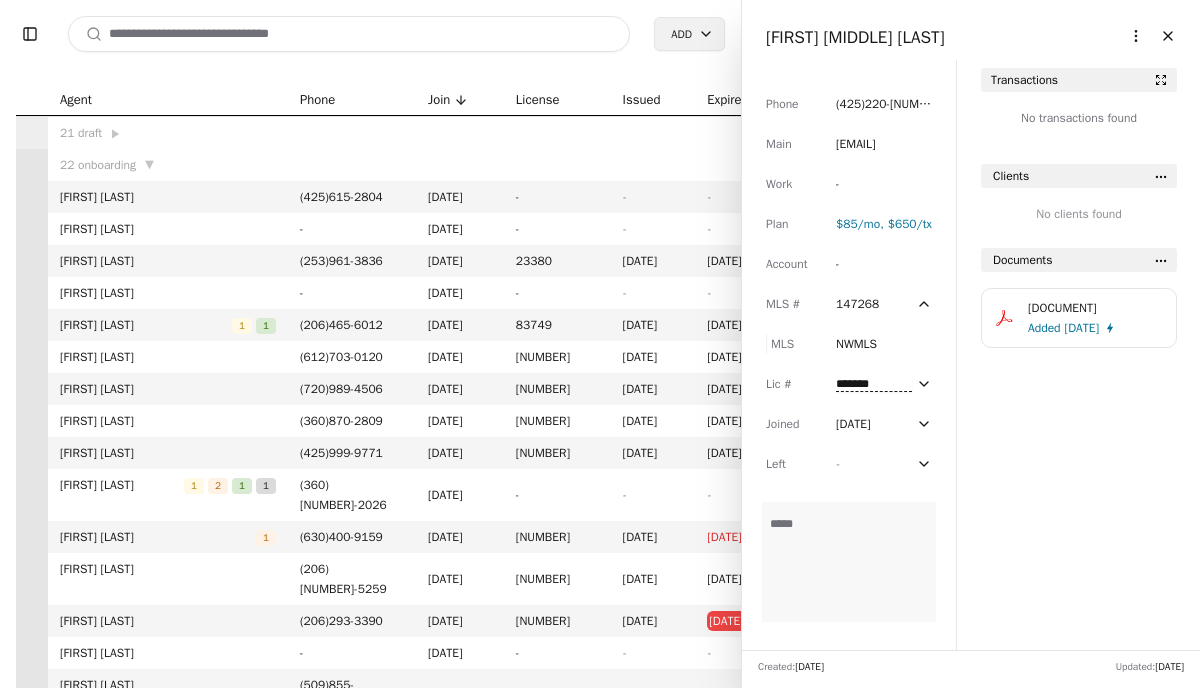 type on "********" 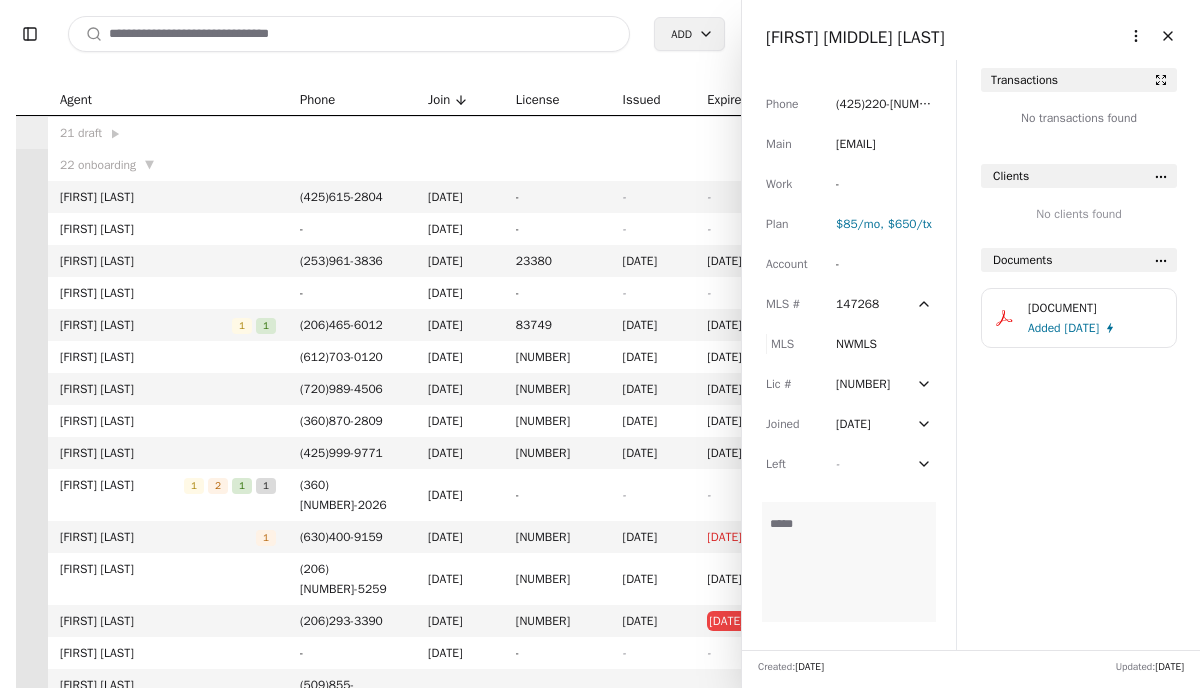 click 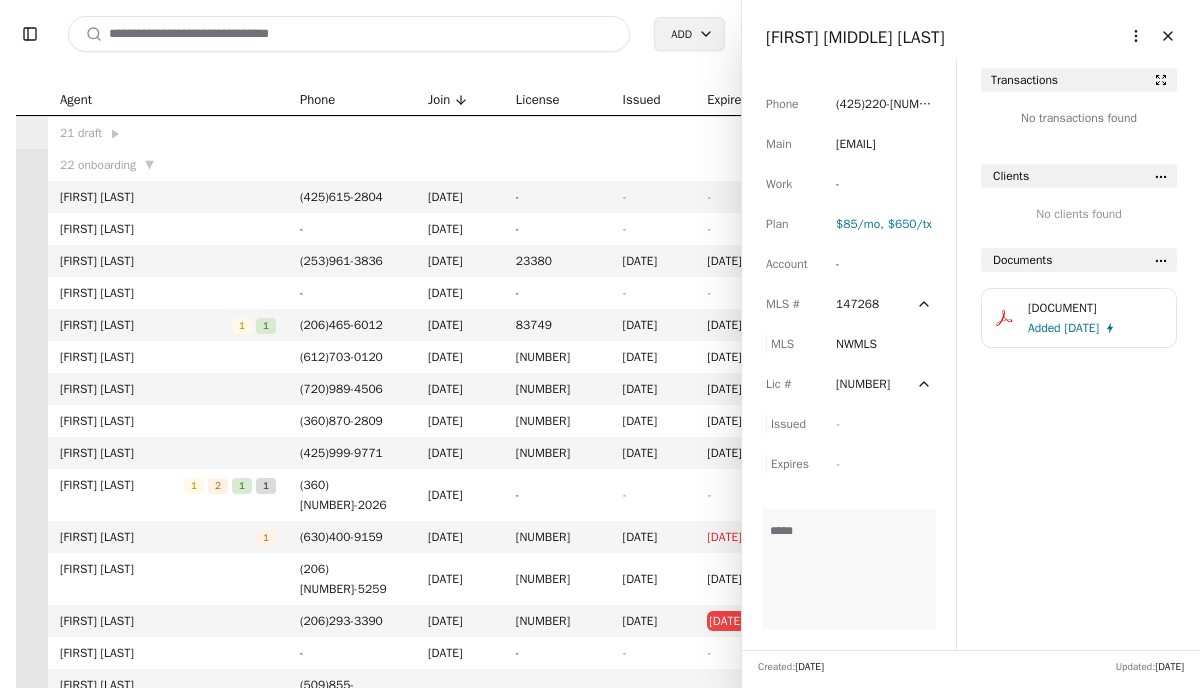 click on "[NUMBER]" at bounding box center [863, 384] 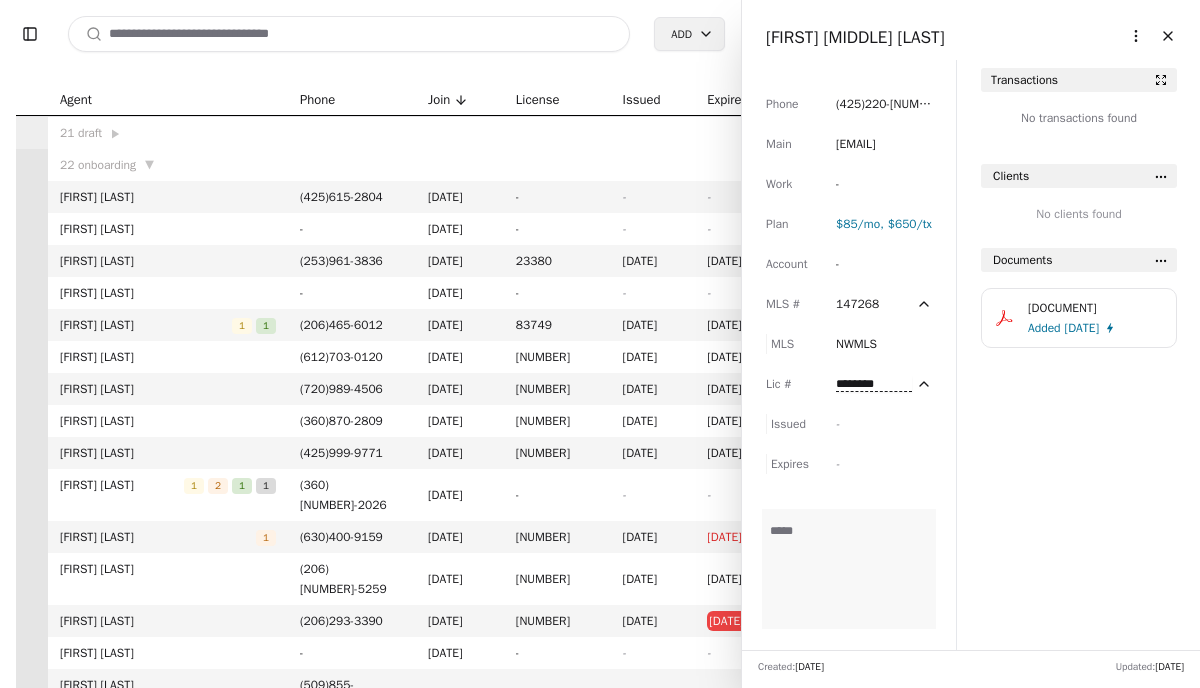 click on "********" at bounding box center (874, 384) 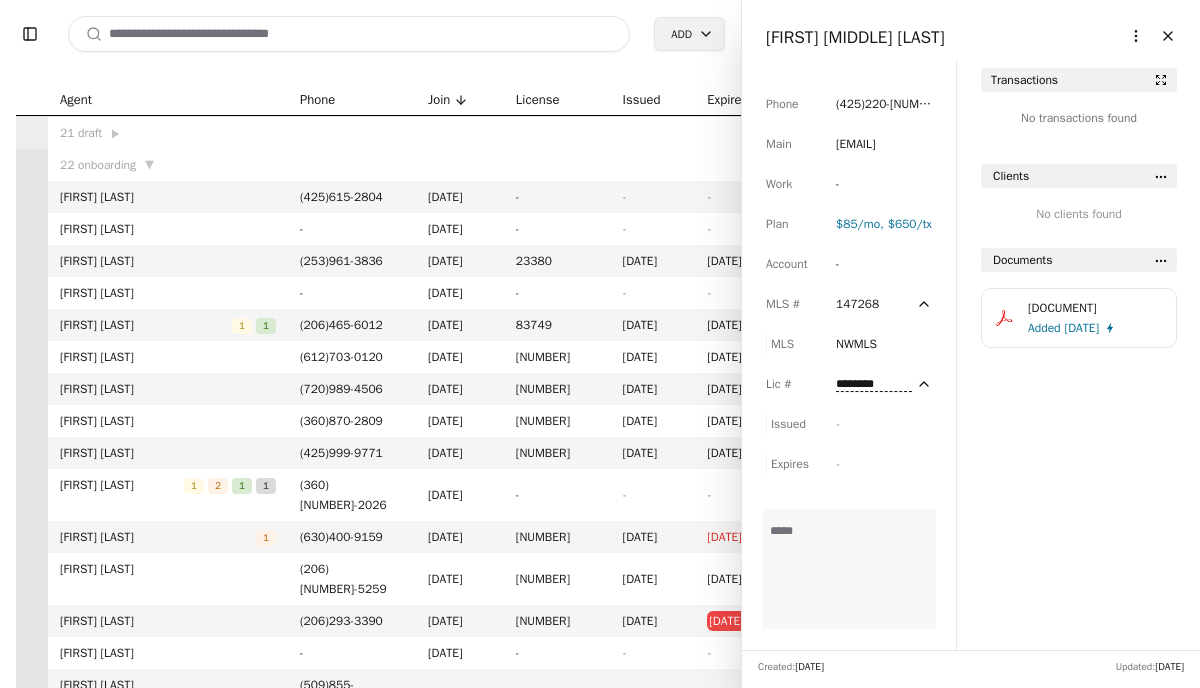 click on "-" at bounding box center [838, 424] 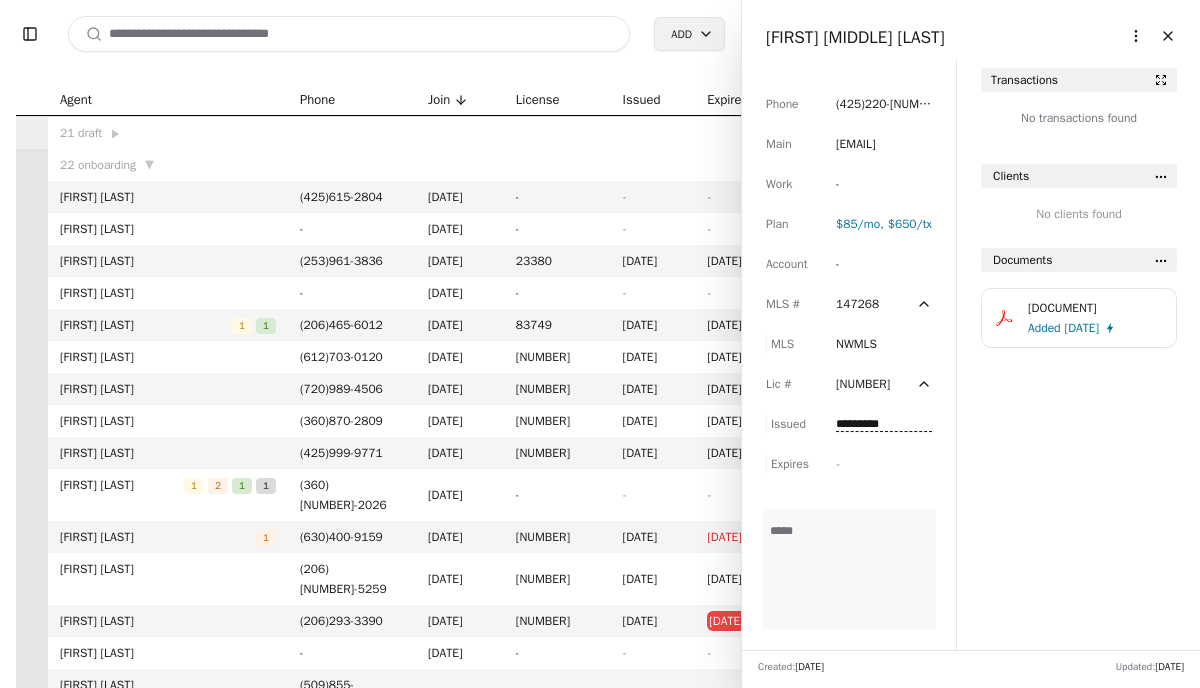 type on "**********" 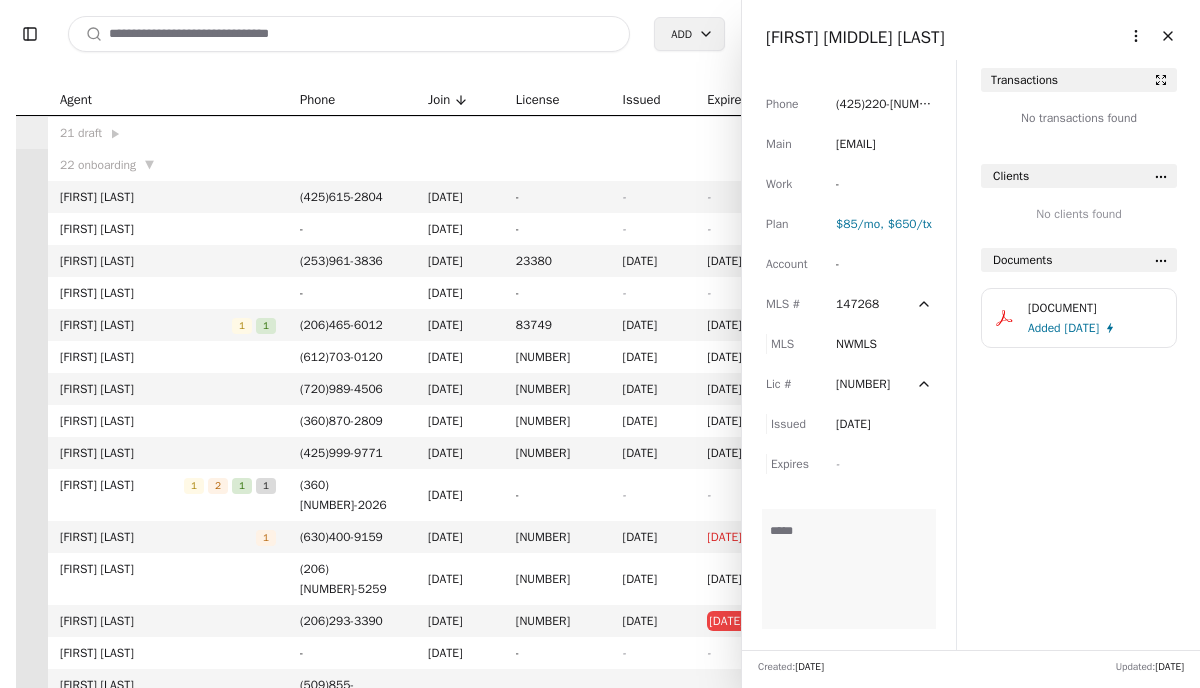 click on "-" at bounding box center (838, 464) 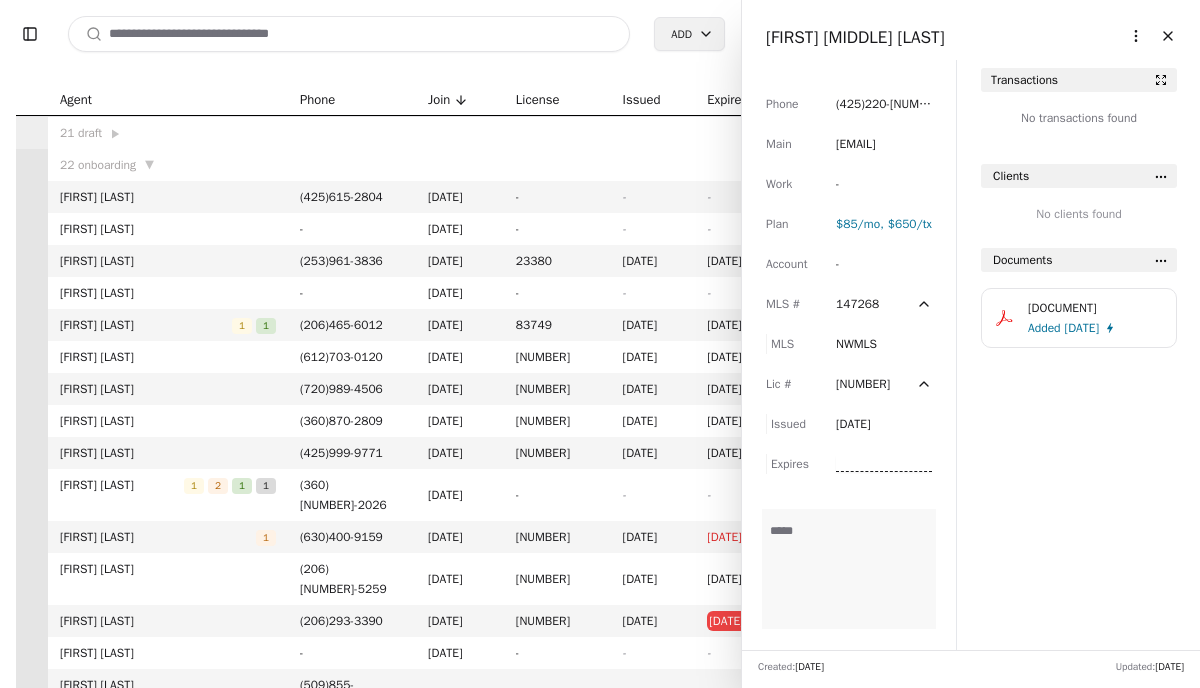 type on "*" 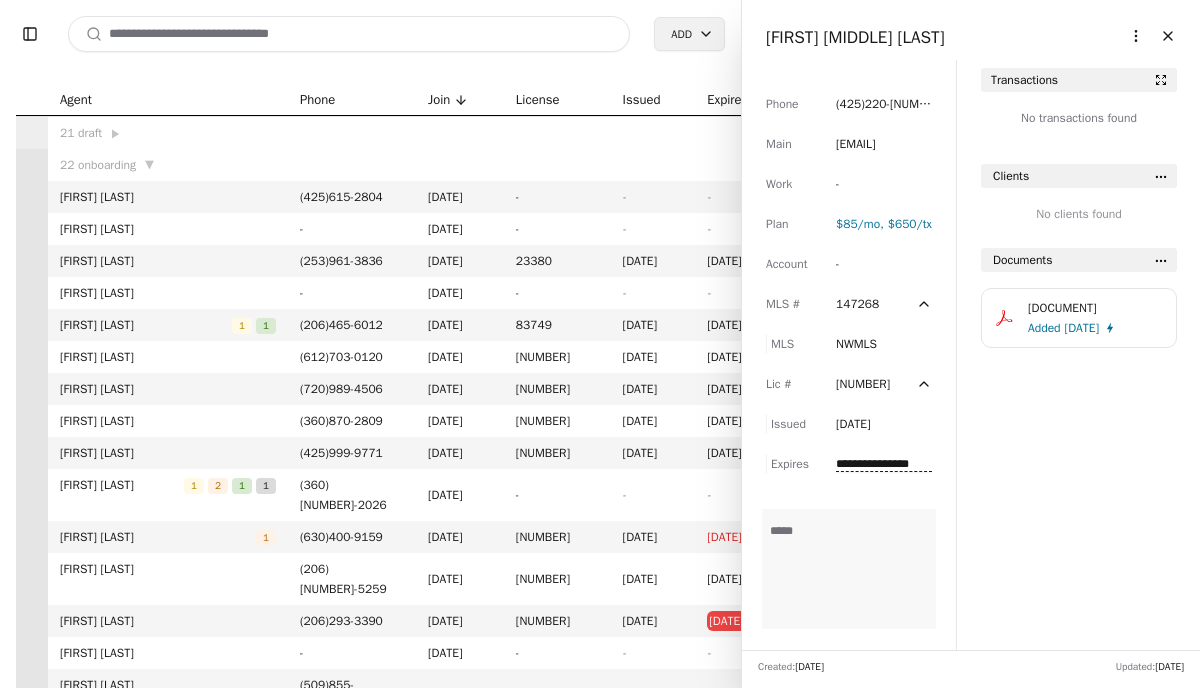 type on "**********" 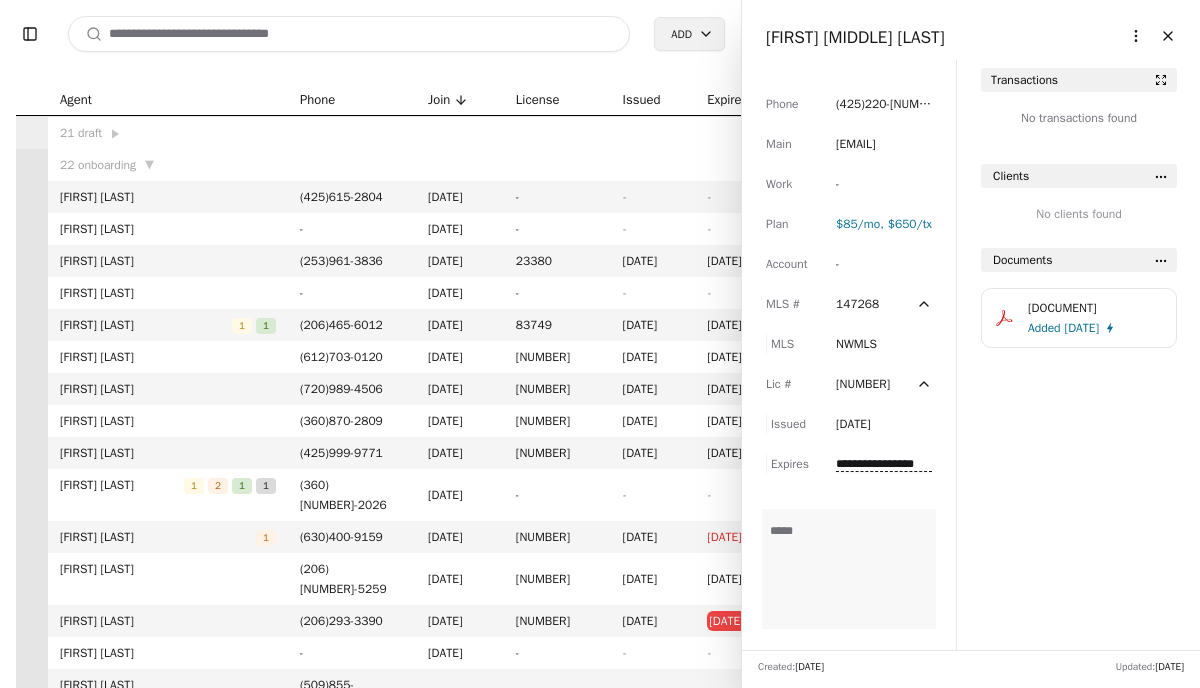 scroll, scrollTop: 0, scrollLeft: 4, axis: horizontal 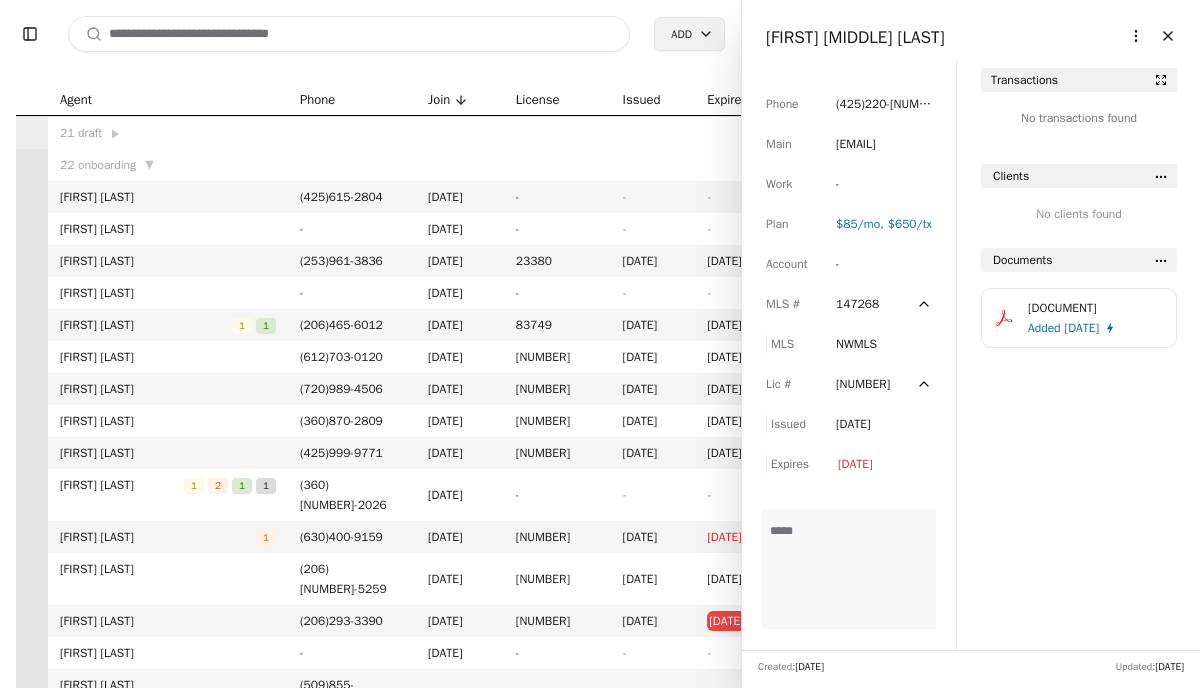 click at bounding box center [849, 569] 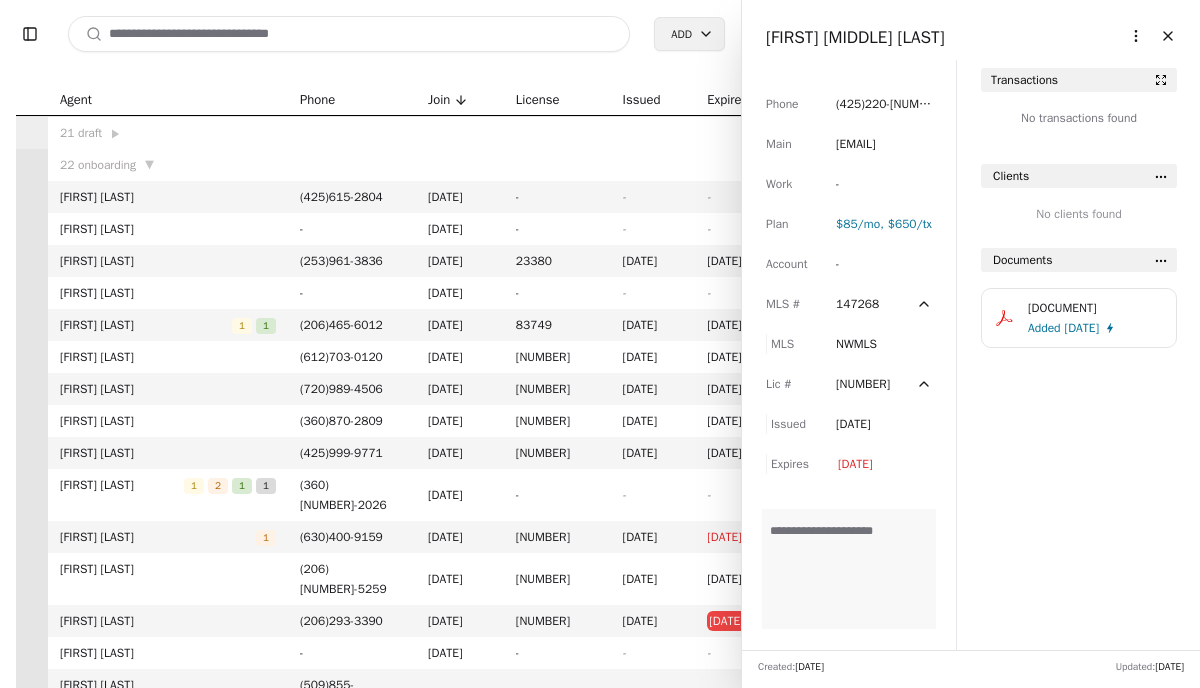 type on "**********" 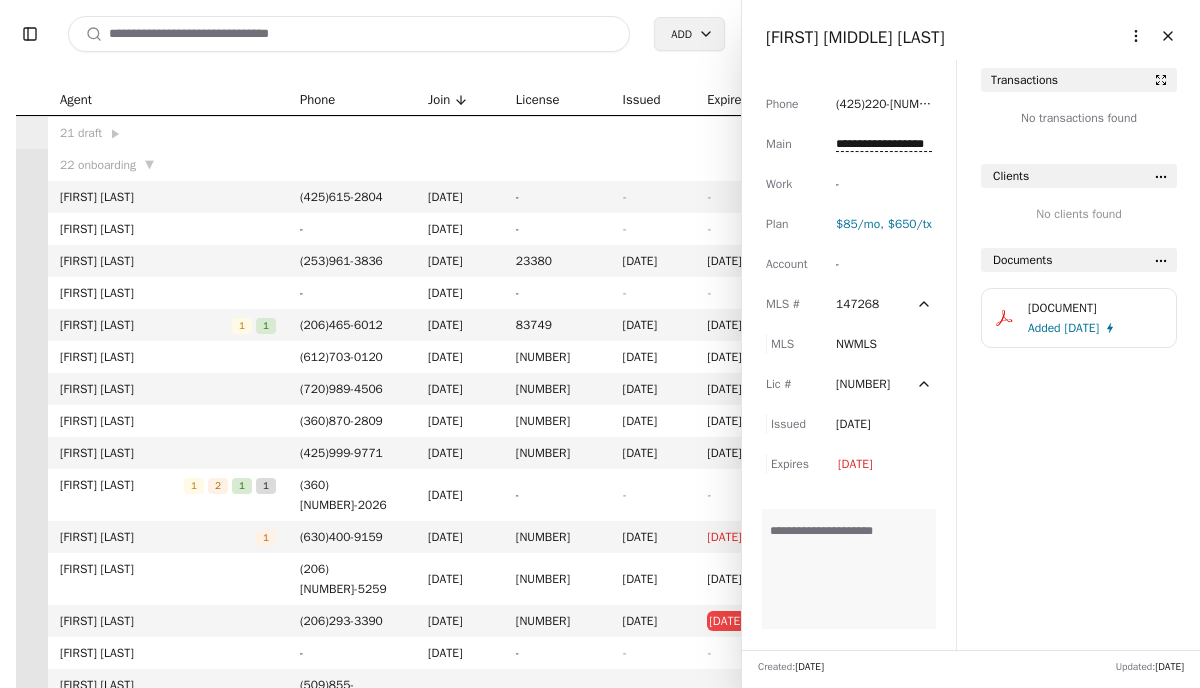 scroll, scrollTop: 0, scrollLeft: 27, axis: horizontal 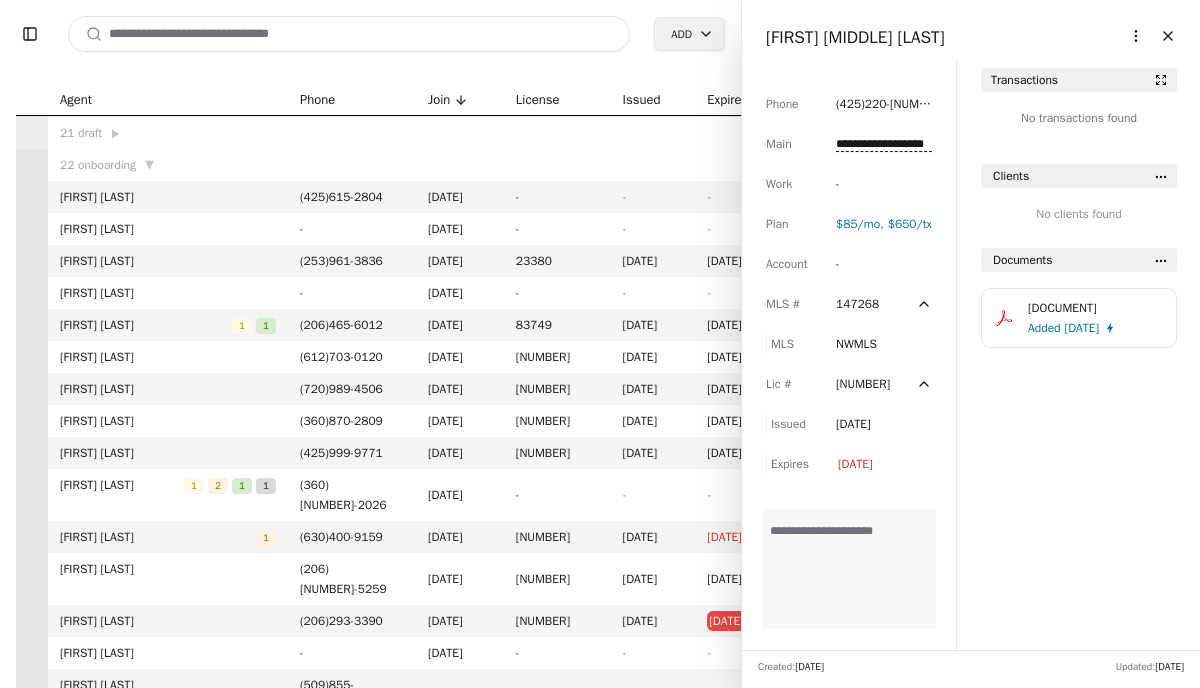 click on "Toggle Sidebar Search Add Agent Phone Join License IssuedExpires 21   draft ▶ 22   onboarding ▼ [FIRST] [LAST] ( 425 )  [PHONE] [DATE] - - - [FIRST] [LAST] - [DATE] - - - [FIRST] [LAST] ( 253 )  [PHONE] [DATE] [NUMBER] [DATE] [DATE] [FIRST] [LAST] - [DATE] - - - [FIRST] [LAST] 1 1 ( 206 )  [PHONE] [DATE] [NUMBER] [DATE] [DATE] [FIRST] [LAST] ( 720 )  [PHONE] [DATE] [NUMBER] [DATE] [DATE] [FIRST] [LAST] ( 360 )  [PHONE] [DATE] [NUMBER] [DATE] [DATE] [FIRST] [LAST] 1 2 1 1 ( 360 )  [PHONE] [DATE] - - - [FIRST] [LAST] 1 ( 630 )  [PHONE] [DATE] [NUMBER] [DATE] [DATE] [FIRST] [LAST] ( 206 )  [PHONE] [DATE] [NUMBER] [DATE] [DATE] [FIRST] [LAST] - [DATE] - - - [FIRST] [LAST] ( 509 )  [PHONE] [DATE] [NUMBER] [DATE] [DATE] [FIRST] [LAST] 1 2 7 4 1 ( 425 )  [PHONE] -" at bounding box center (600, 344) 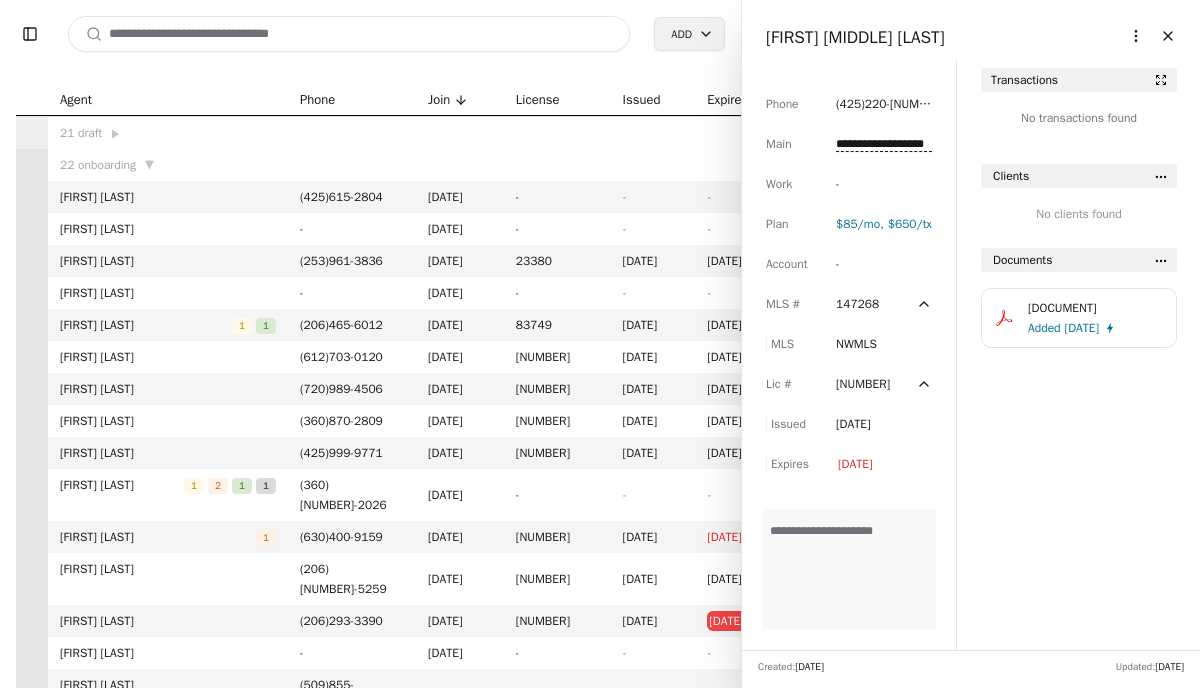 scroll, scrollTop: 0, scrollLeft: 0, axis: both 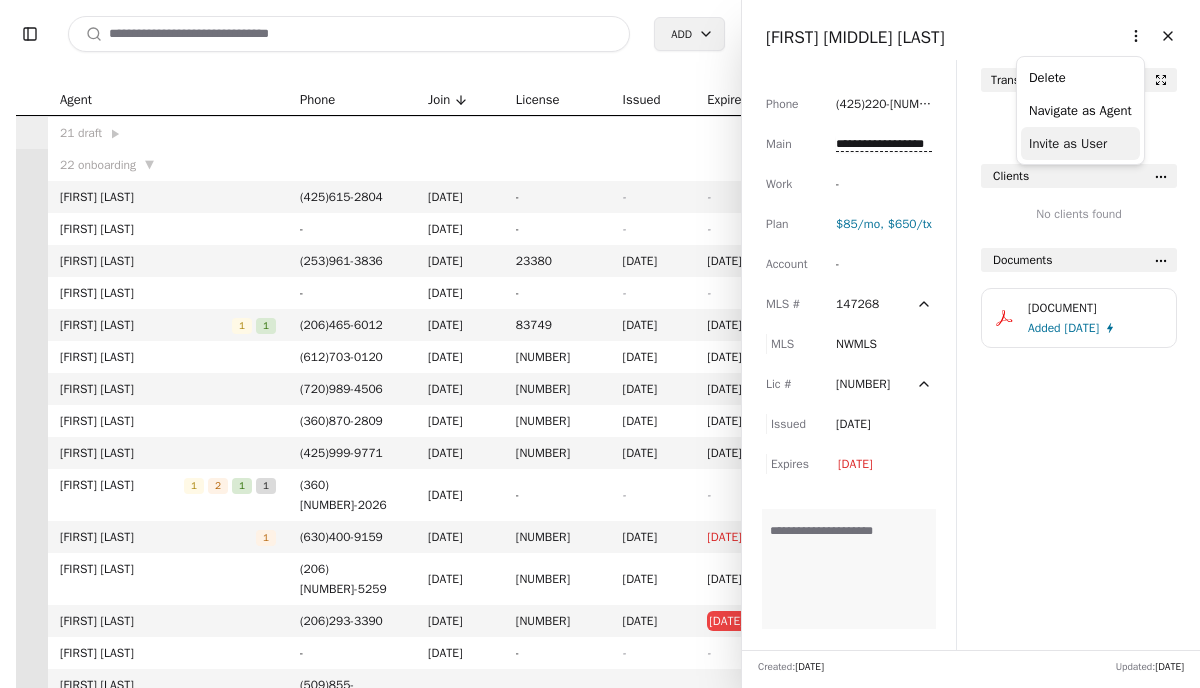click on "Invite as User" at bounding box center [1080, 143] 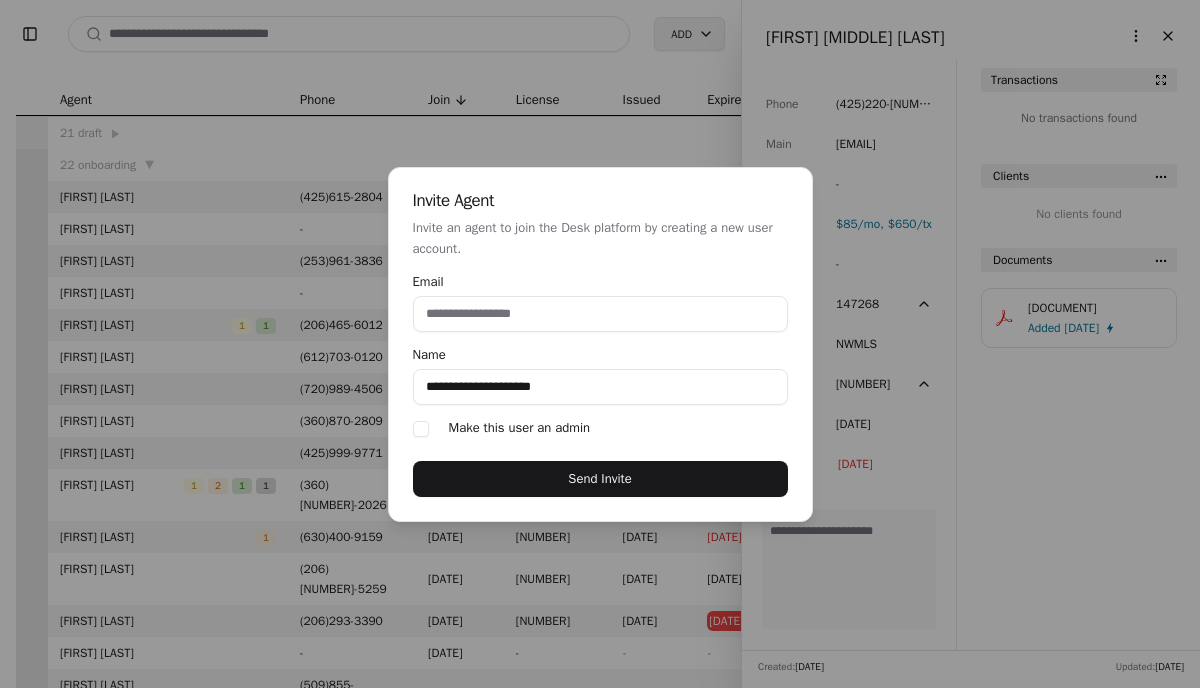 paste on "**********" 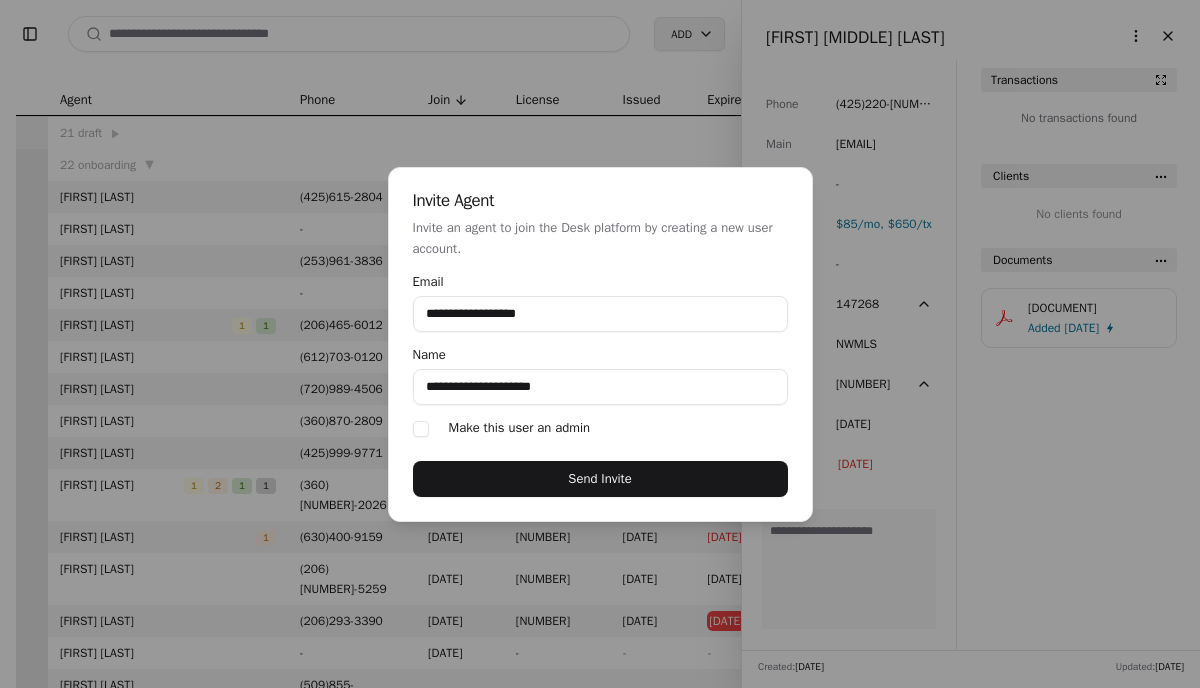 type on "**********" 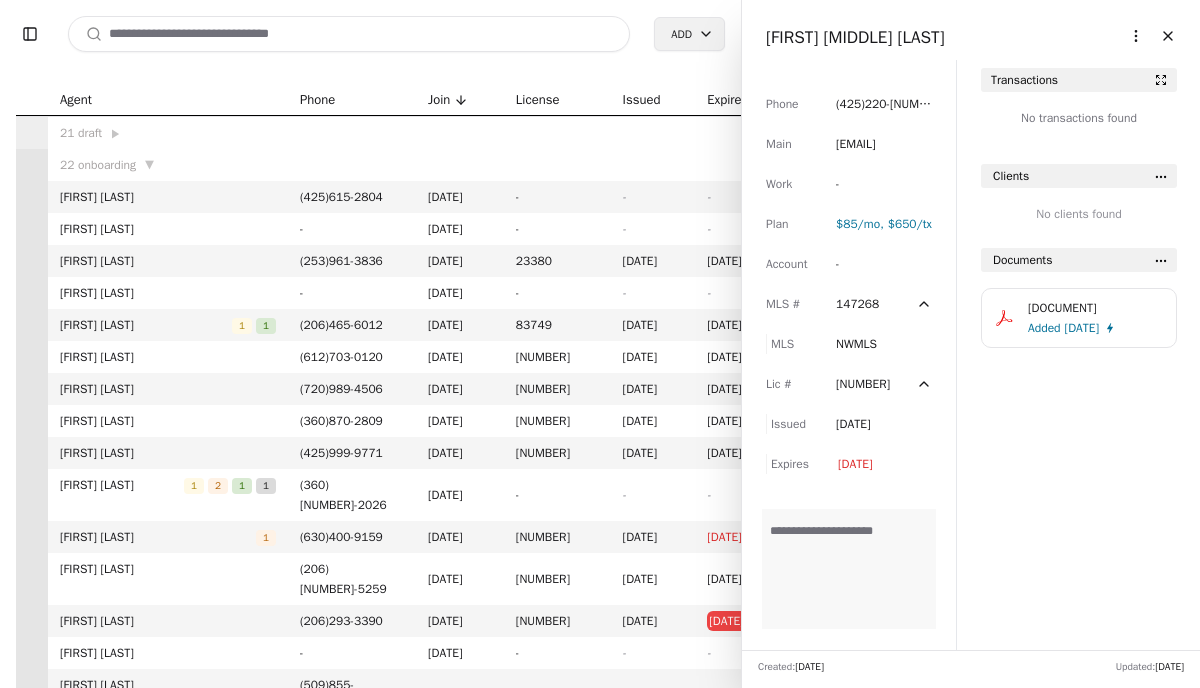 click at bounding box center [349, 34] 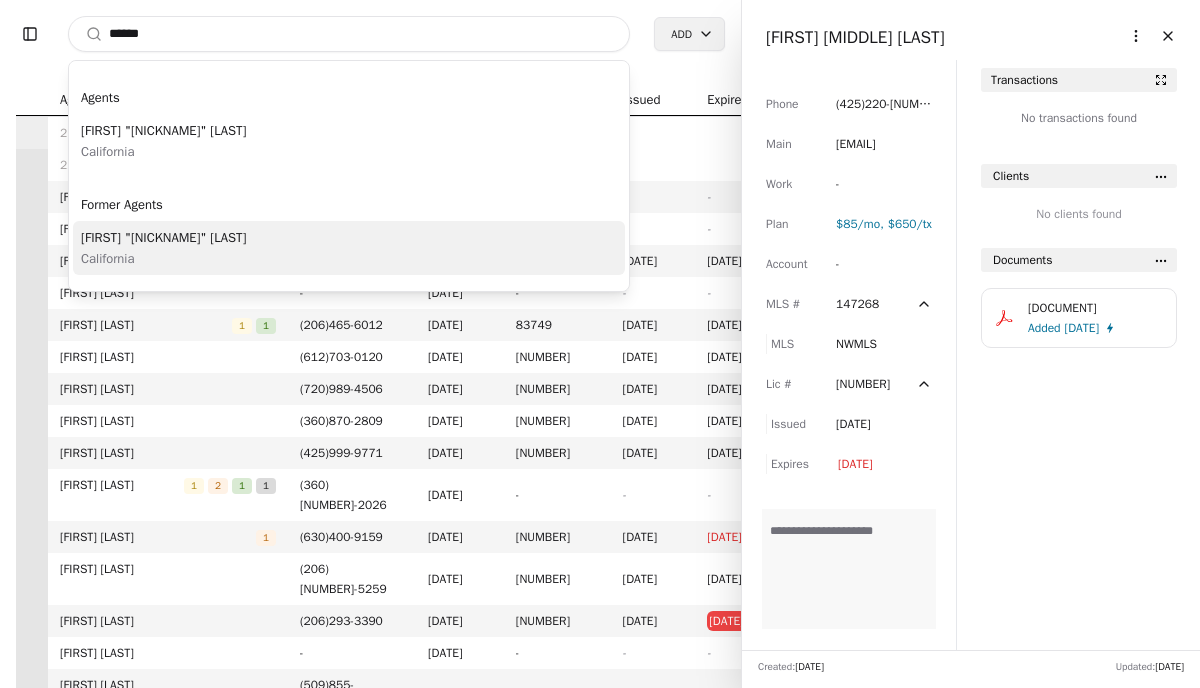 type on "******" 